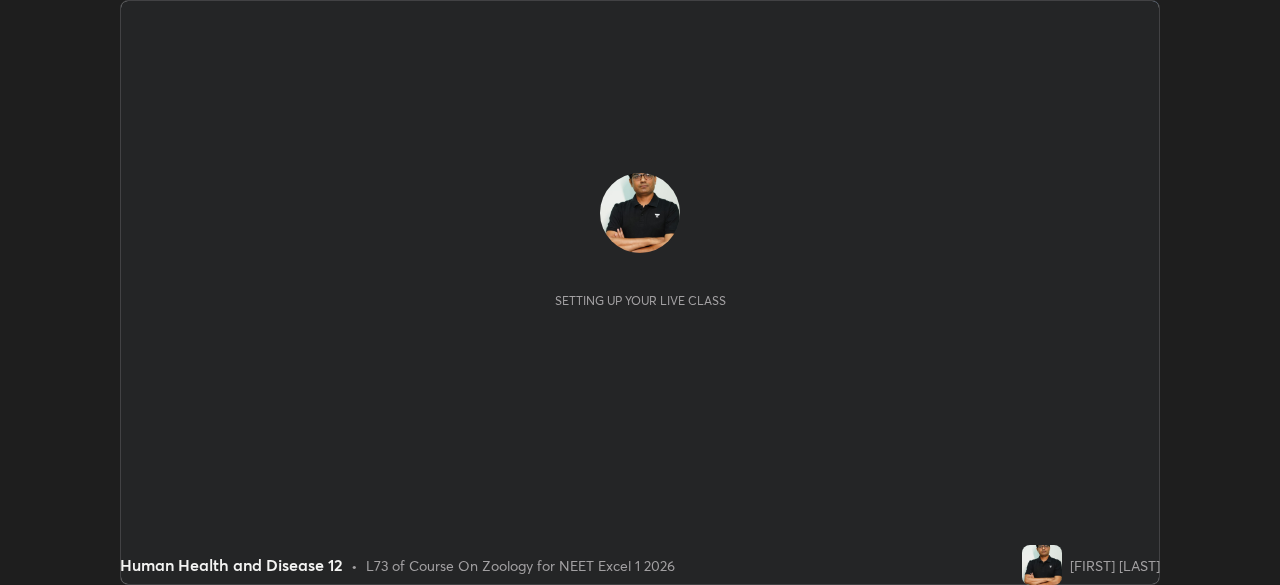 scroll, scrollTop: 0, scrollLeft: 0, axis: both 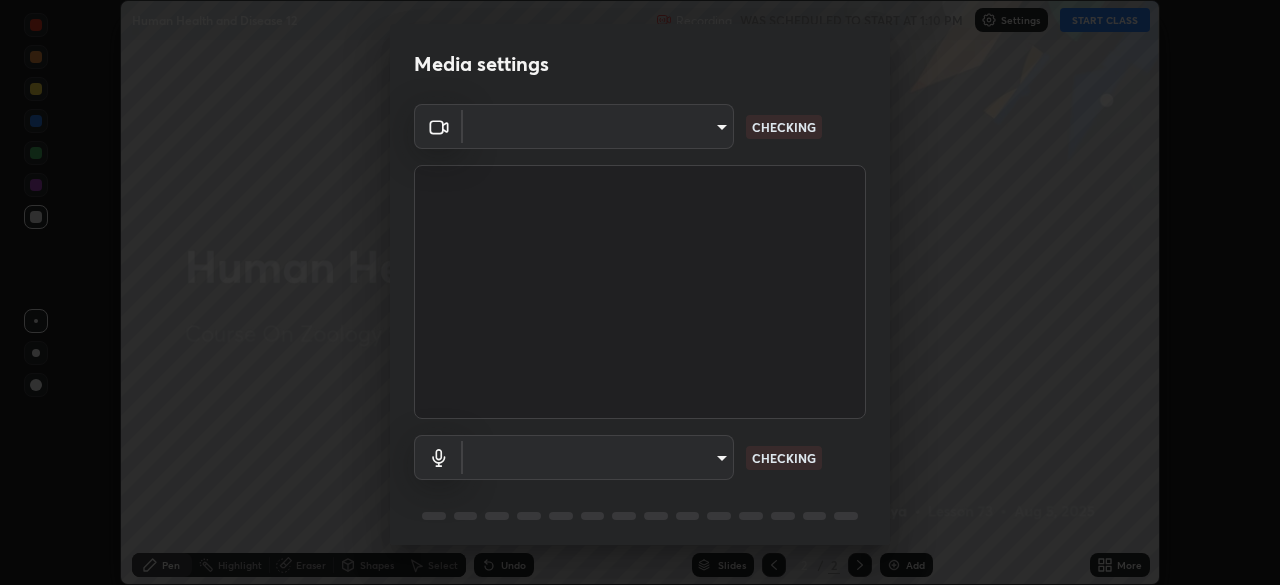 type on "7db3104c3122a209b332b64619111aa91615a24fb0de166504fa5909fce8eb30" 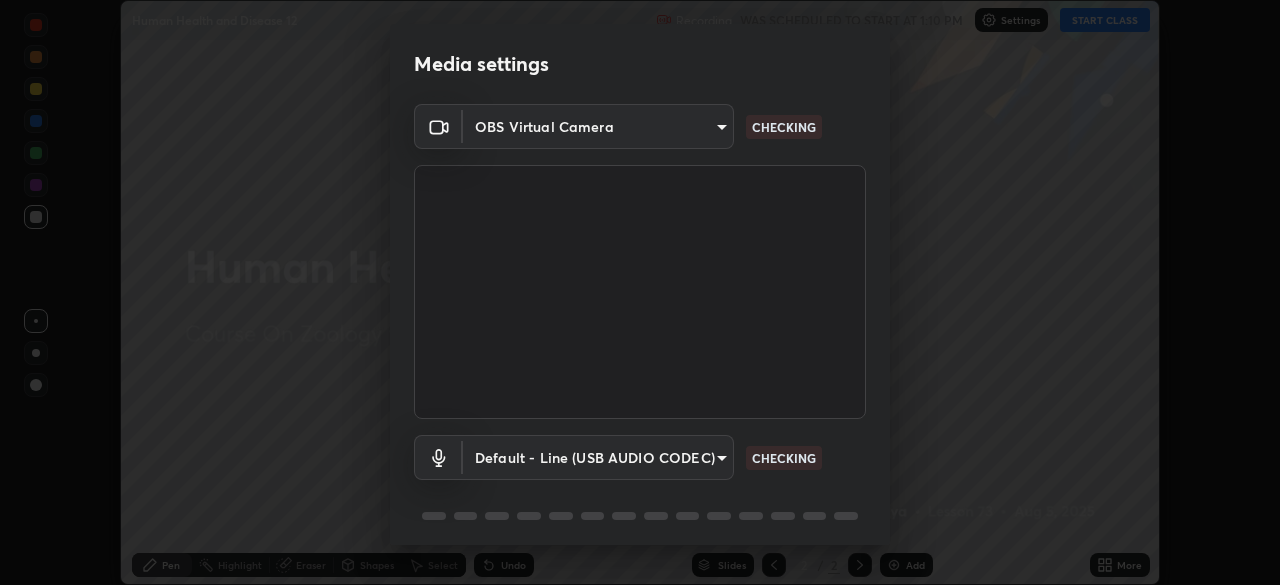 click on "Media settings OBS Virtual Camera 7db3104c3122a209b332b64619111aa91615a24fb0de166504fa5909fce8eb30 CHECKING Default - Line (USB AUDIO  CODEC) default CHECKING 1 / 5 Next" at bounding box center [640, 292] 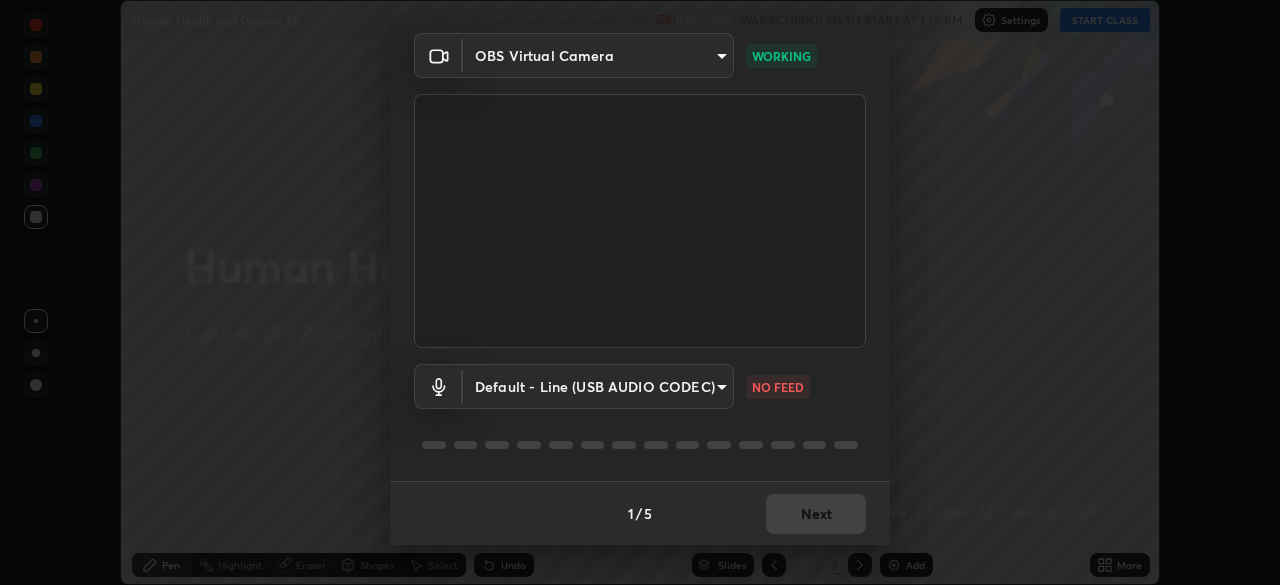 click on "Erase all Human Health and Disease 12 Recording WAS SCHEDULED TO START AT  1:10 PM Settings START CLASS Setting up your live class Human Health and Disease 12 • L73 of Course On Zoology for NEET Excel 1 2026 [FIRST] [LAST] Pen Highlight Eraser Shapes Select Undo Slides 2 / 2 Add More No doubts shared Encourage your learners to ask a doubt for better clarity Report an issue Reason for reporting Buffering Chat not working Audio - Video sync issue Educator video quality low ​ Attach an image Report Media settings OBS Virtual Camera 7db3104c3122a209b332b64619111aa91615a24fb0de166504fa5909fce8eb30 WORKING Default - Line (USB AUDIO  CODEC) default NO FEED 1 / 5 Next" at bounding box center [640, 292] 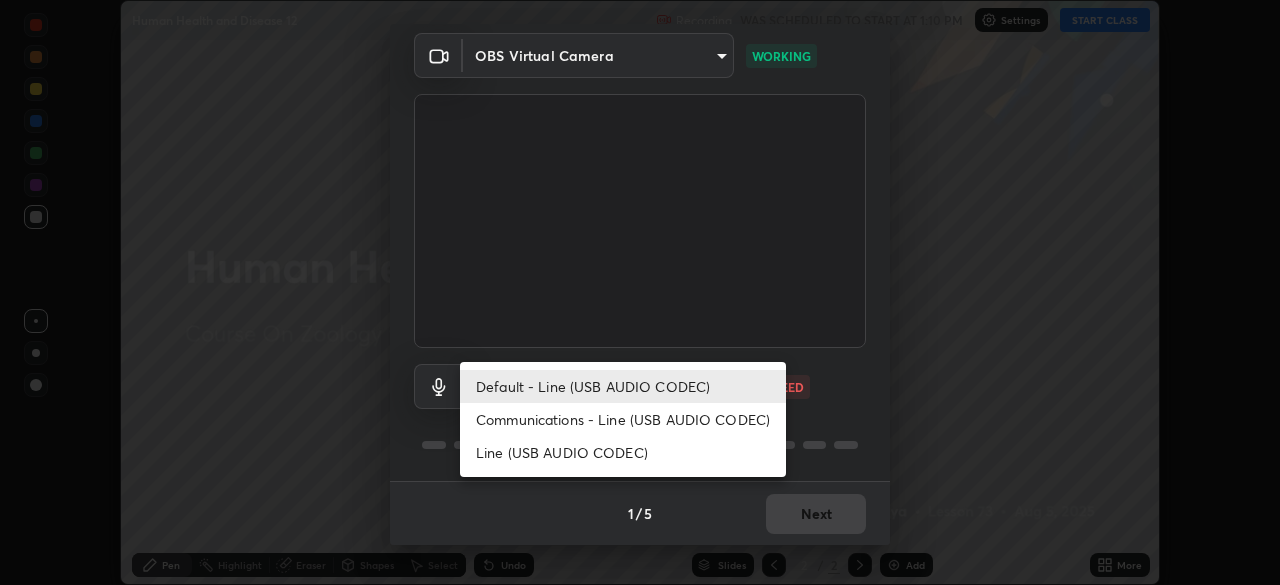 click on "Default - Line (USB AUDIO  CODEC)" at bounding box center [623, 386] 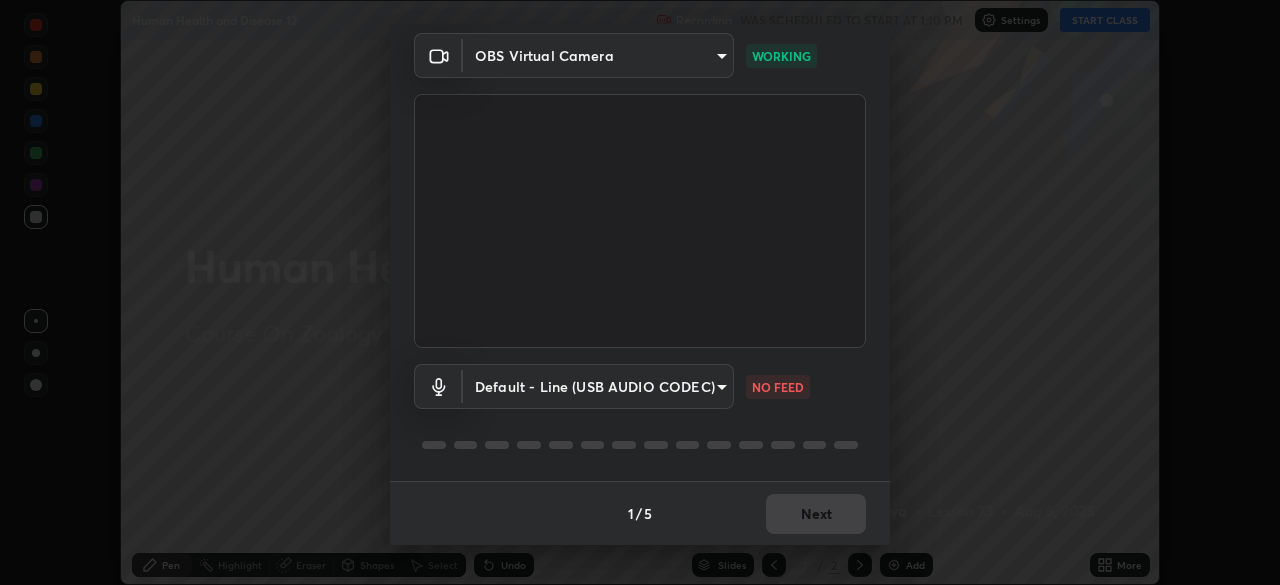 click on "Erase all Human Health and Disease 12 Recording WAS SCHEDULED TO START AT  1:10 PM Settings START CLASS Setting up your live class Human Health and Disease 12 • L73 of Course On Zoology for NEET Excel 1 2026 [FIRST] [LAST] Pen Highlight Eraser Shapes Select Undo Slides 2 / 2 Add More No doubts shared Encourage your learners to ask a doubt for better clarity Report an issue Reason for reporting Buffering Chat not working Audio - Video sync issue Educator video quality low ​ Attach an image Report Media settings OBS Virtual Camera 7db3104c3122a209b332b64619111aa91615a24fb0de166504fa5909fce8eb30 WORKING Default - Line (USB AUDIO  CODEC) default NO FEED 1 / 5 Next" at bounding box center [640, 292] 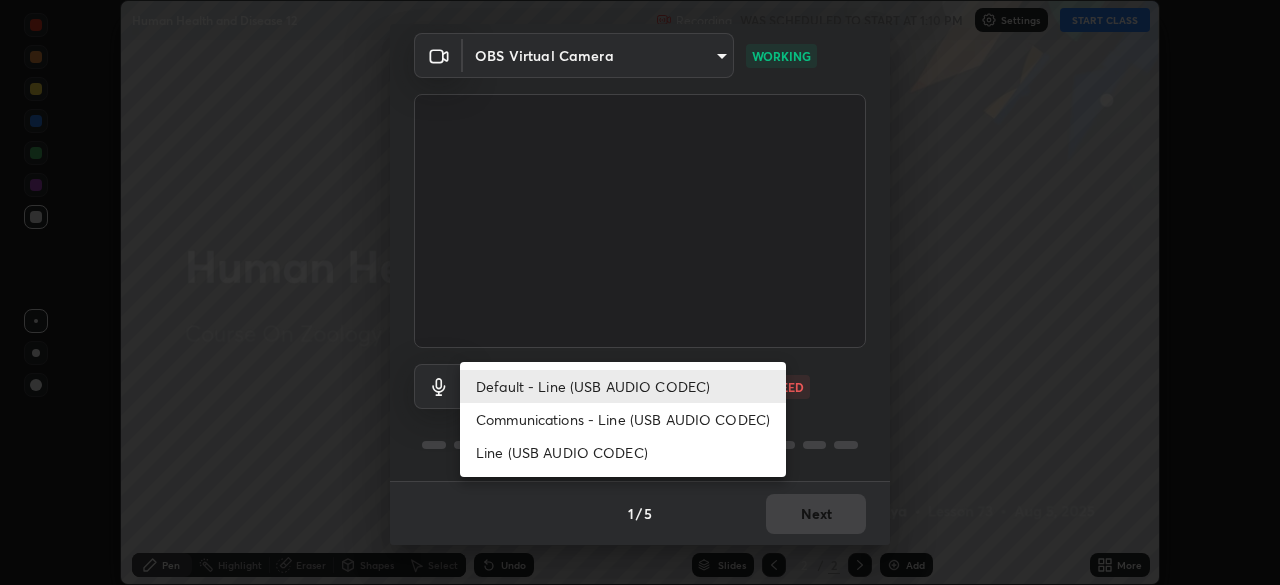 click on "Communications - Line (USB AUDIO  CODEC)" at bounding box center [623, 419] 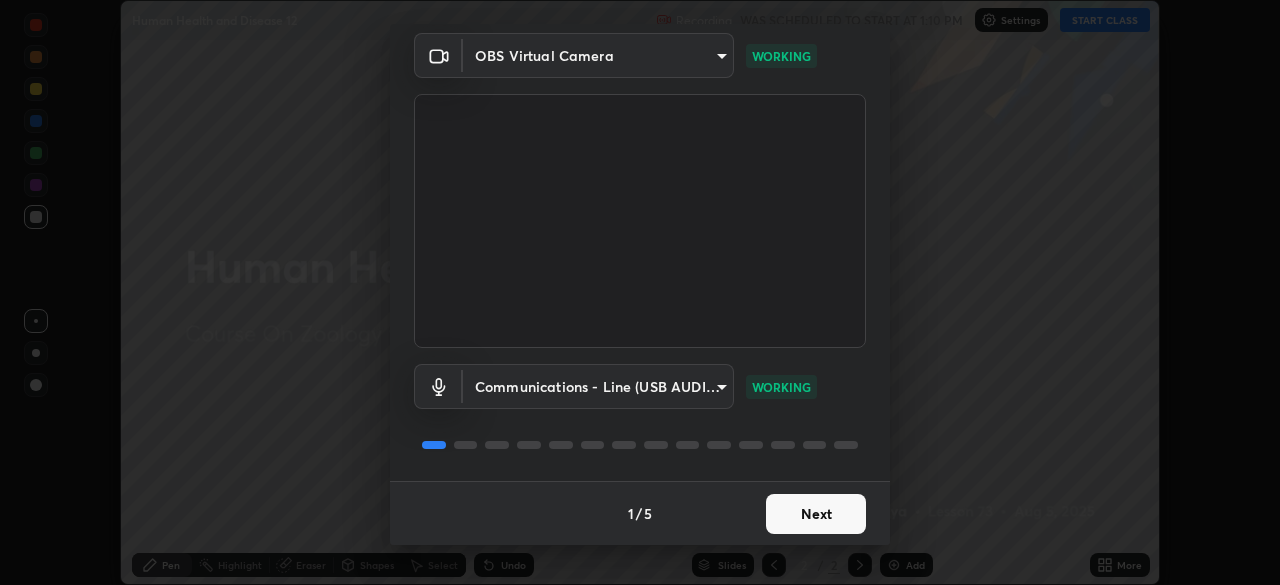 click on "Next" at bounding box center [816, 514] 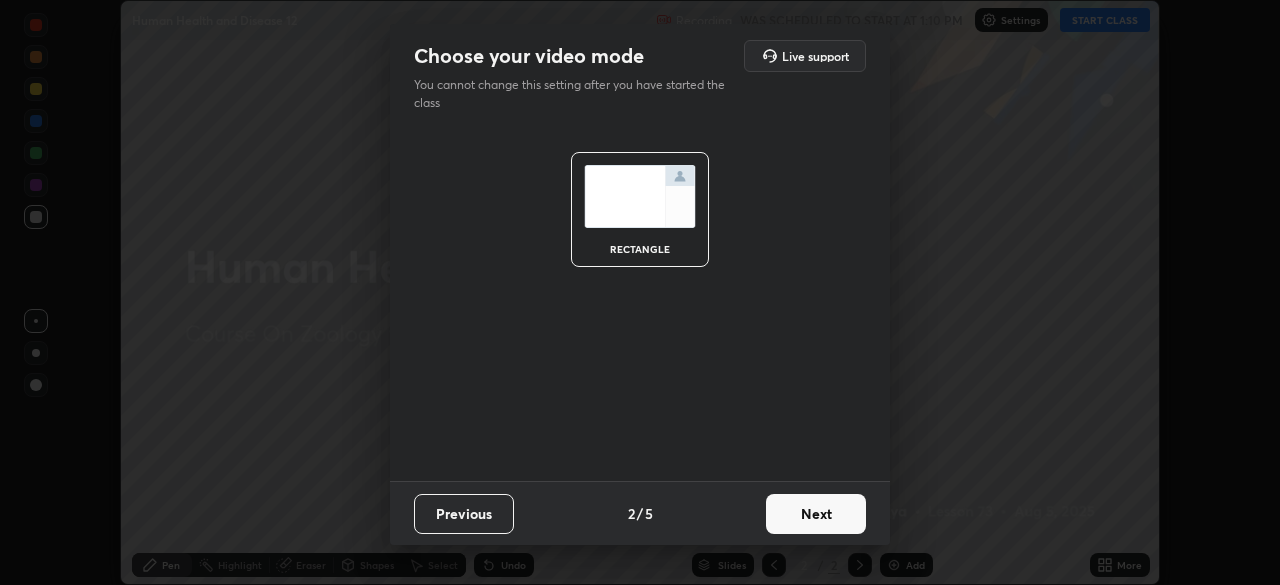 scroll, scrollTop: 0, scrollLeft: 0, axis: both 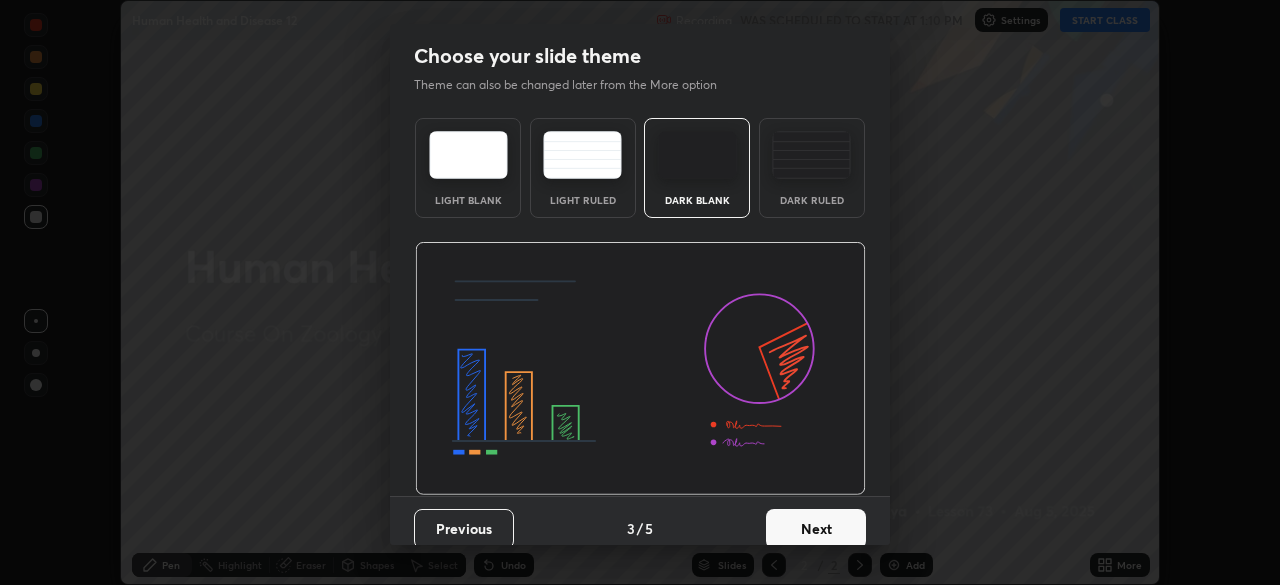 click on "Next" at bounding box center (816, 529) 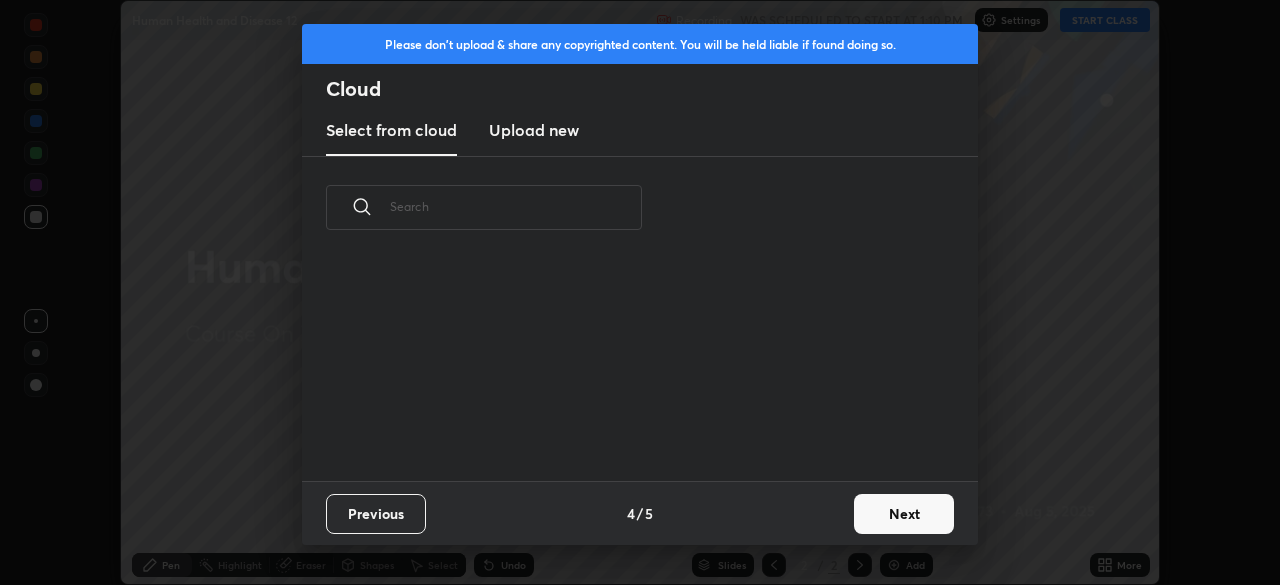 click on "Next" at bounding box center [904, 514] 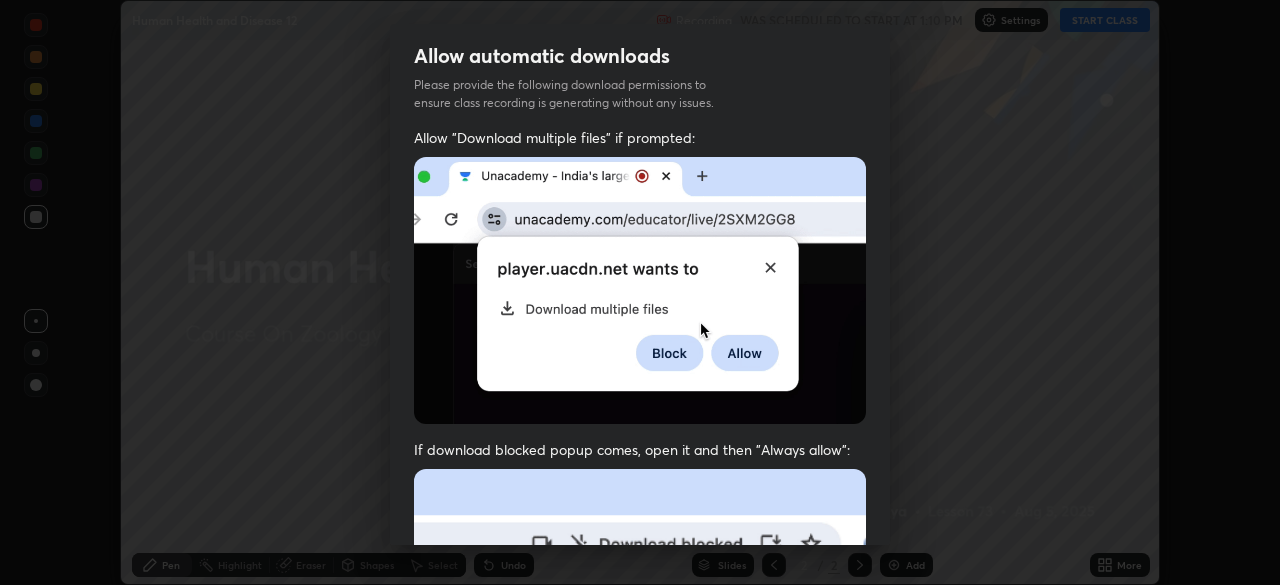 click on "Allow "Download multiple files" if prompted: If download blocked popup comes, open it and then "Always allow": I agree that if I don't provide required permissions, class recording will not be generated" at bounding box center [640, 549] 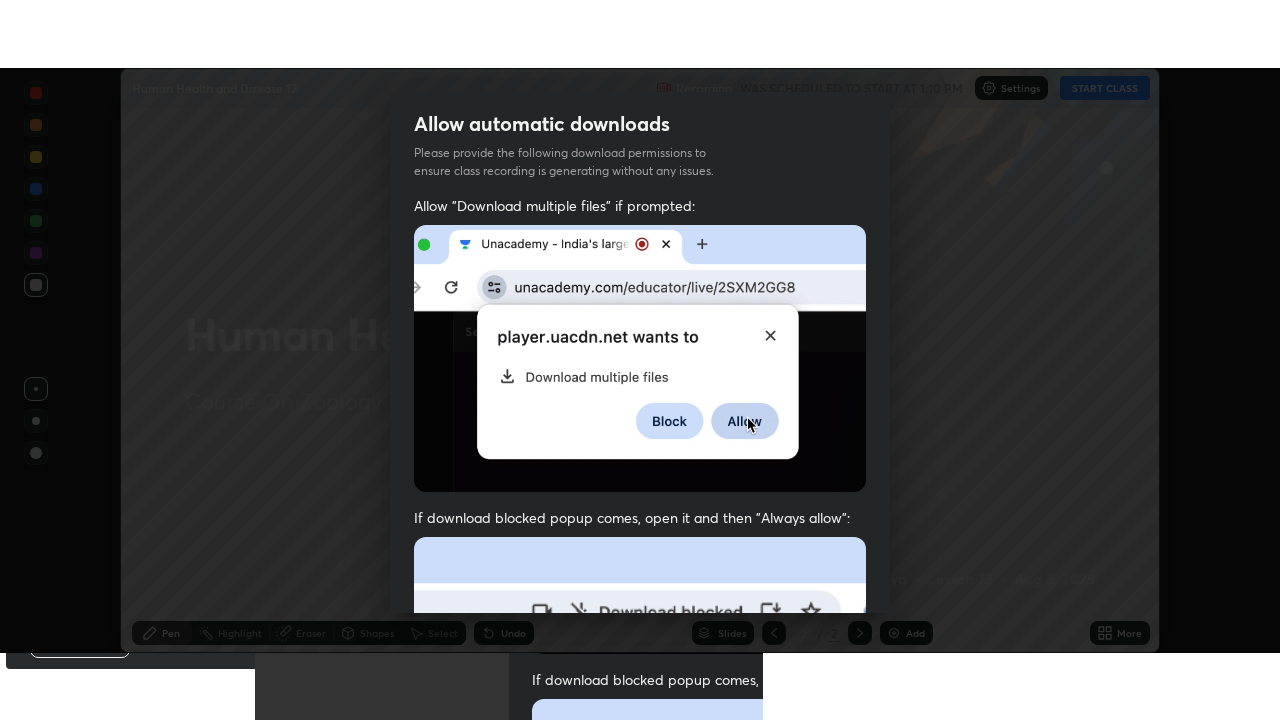 scroll, scrollTop: 456, scrollLeft: 0, axis: vertical 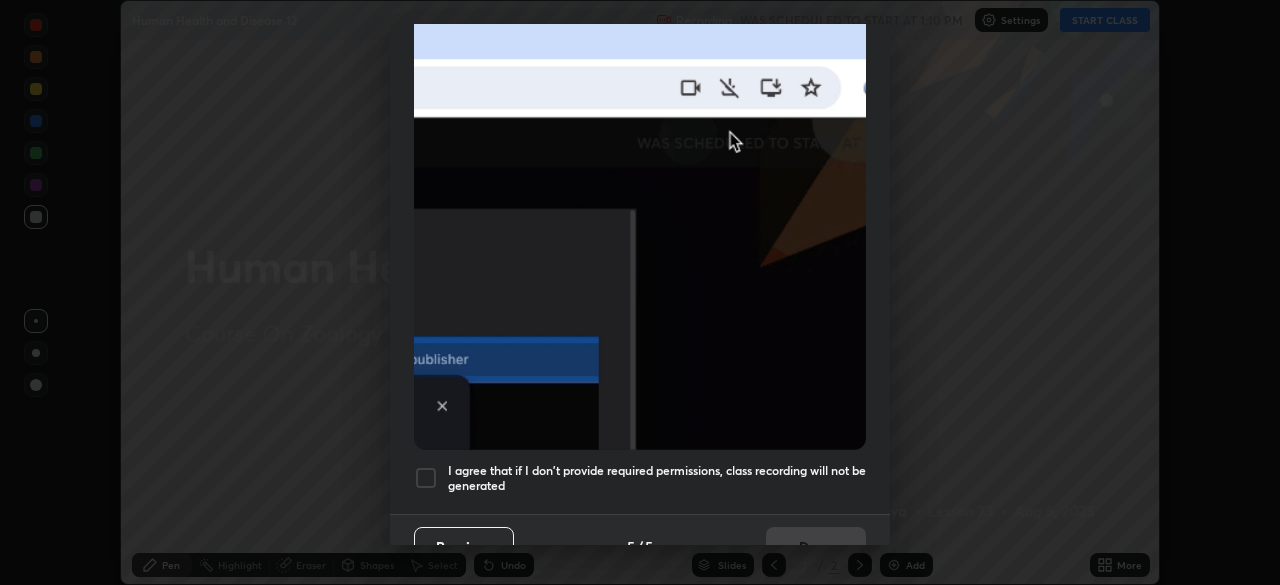 click on "Allow automatic downloads Please provide the following download permissions to ensure class recording is generating without any issues. Allow "Download multiple files" if prompted: If download blocked popup comes, open it and then "Always allow": I agree that if I don't provide required permissions, class recording will not be generated Previous 5 / 5 Done" at bounding box center (640, 292) 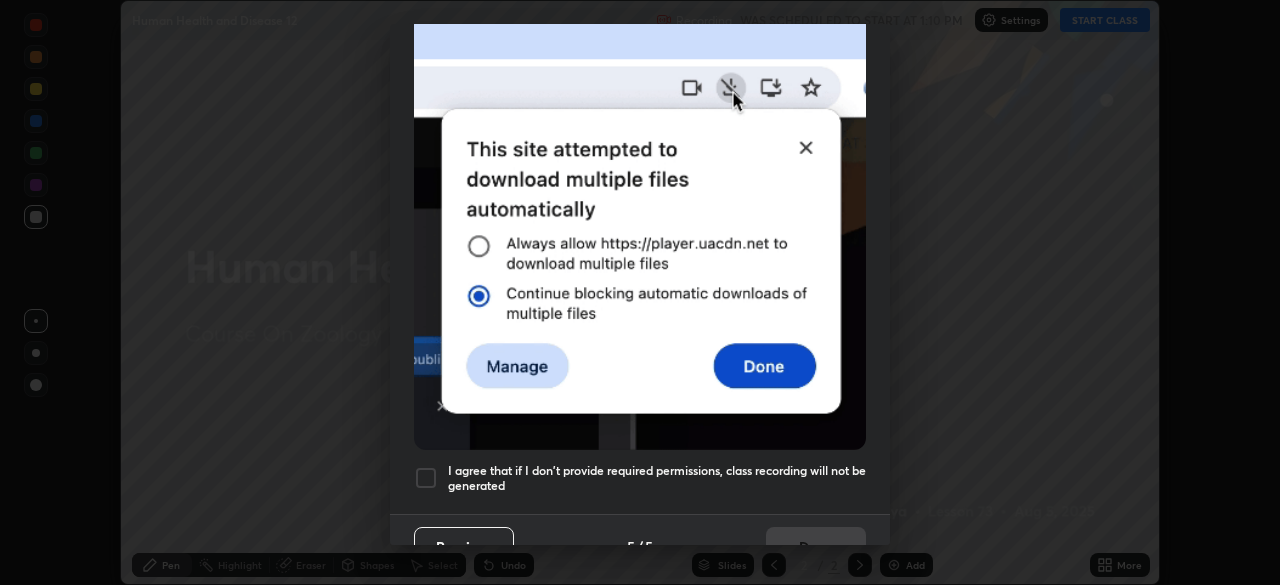 click at bounding box center [426, 478] 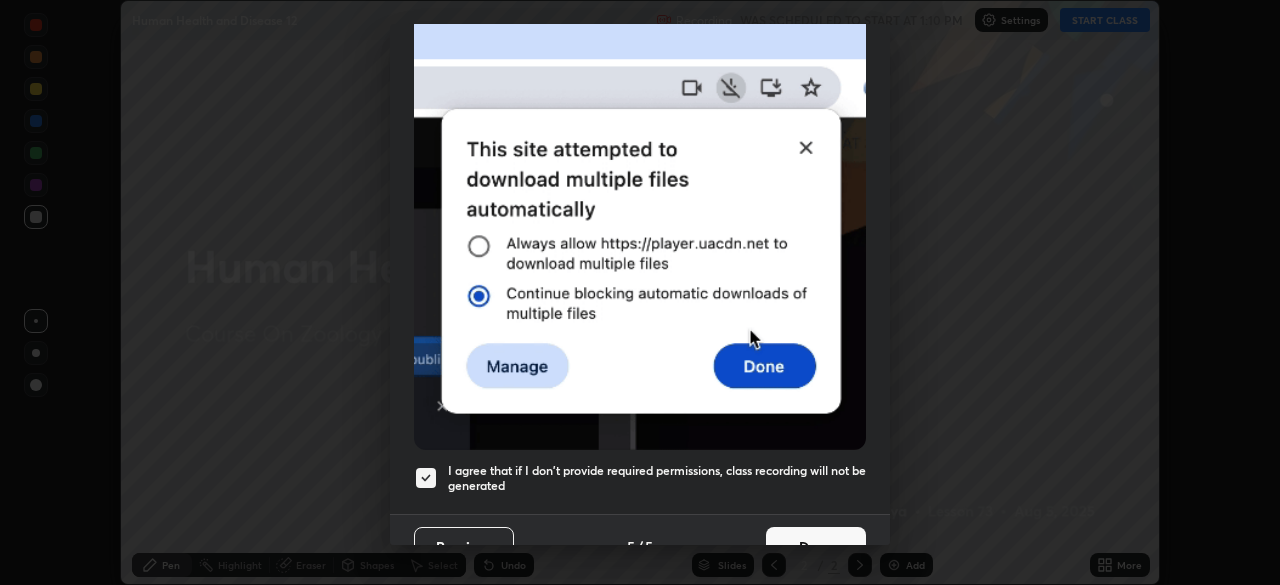 click on "Done" at bounding box center (816, 547) 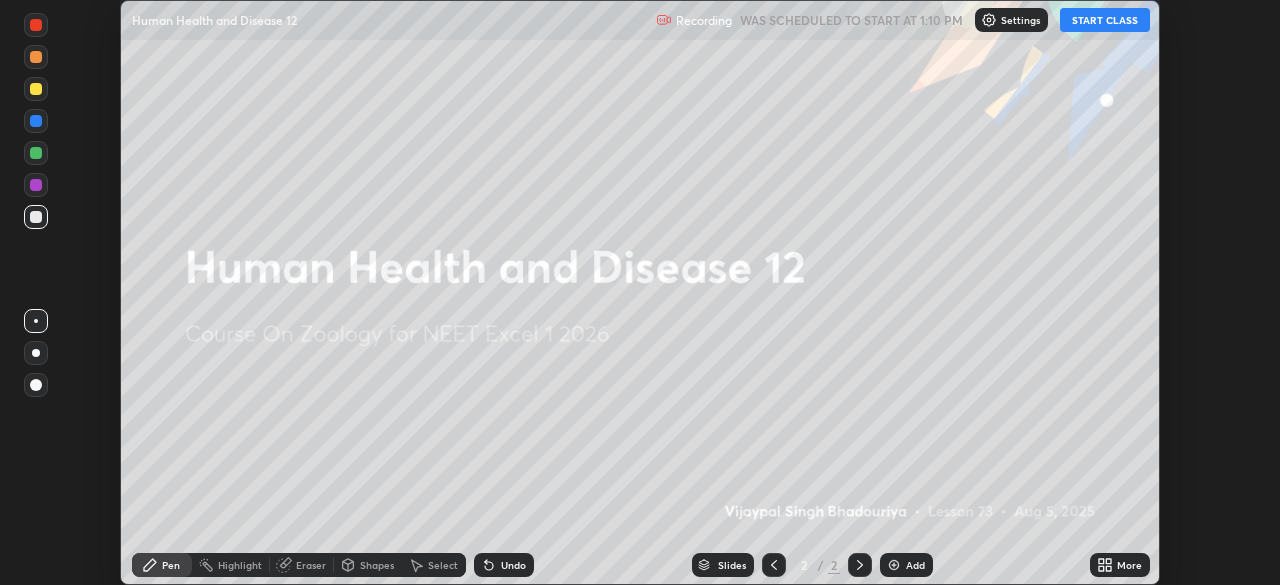 click on "START CLASS" at bounding box center (1105, 20) 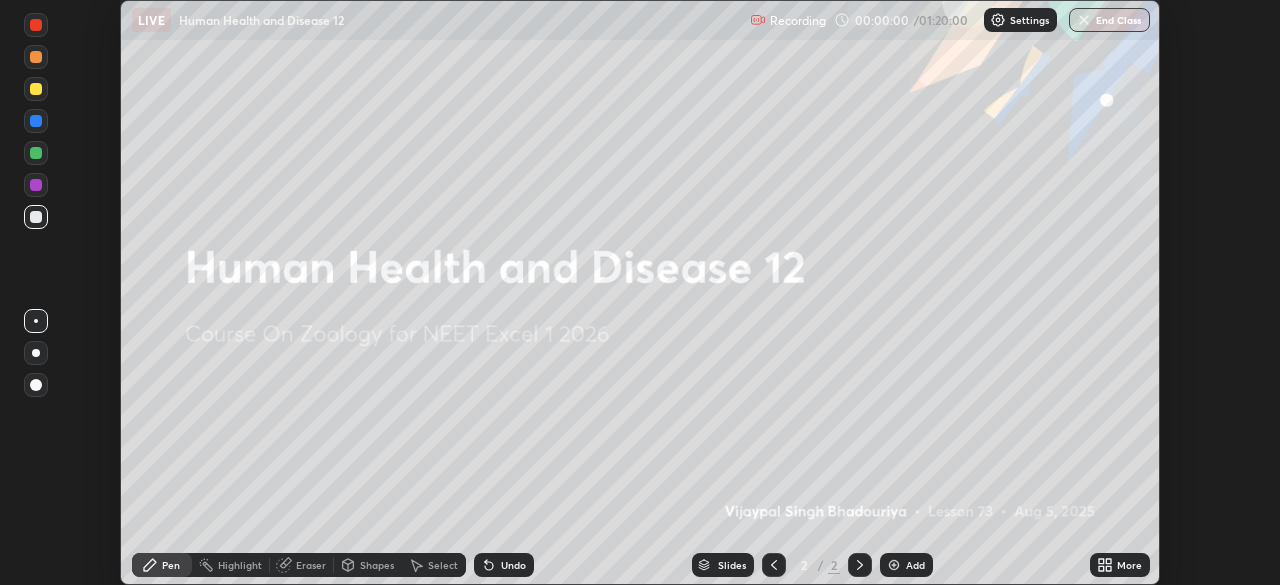 click 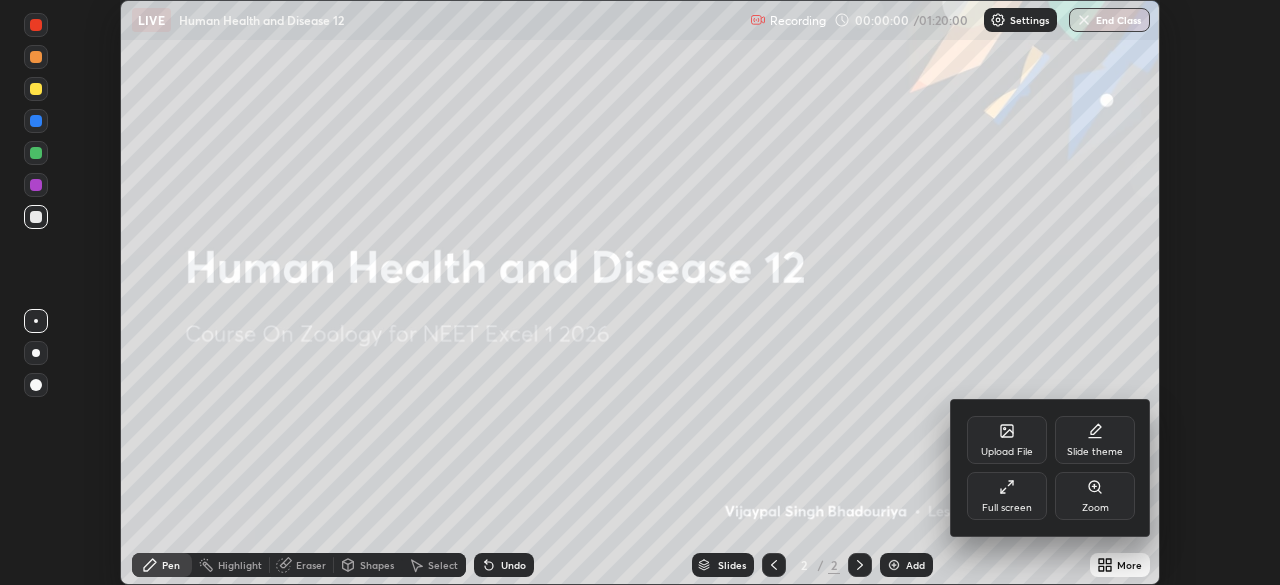 click on "Full screen" at bounding box center [1007, 496] 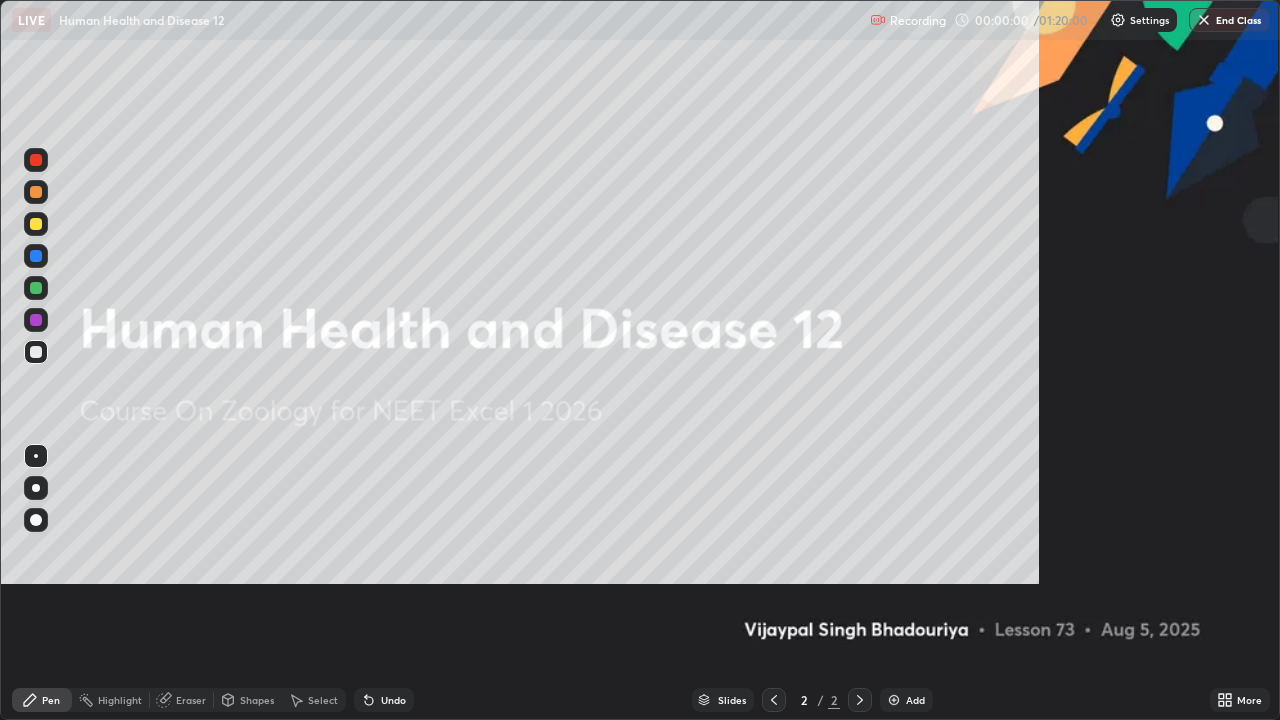 scroll, scrollTop: 99280, scrollLeft: 98720, axis: both 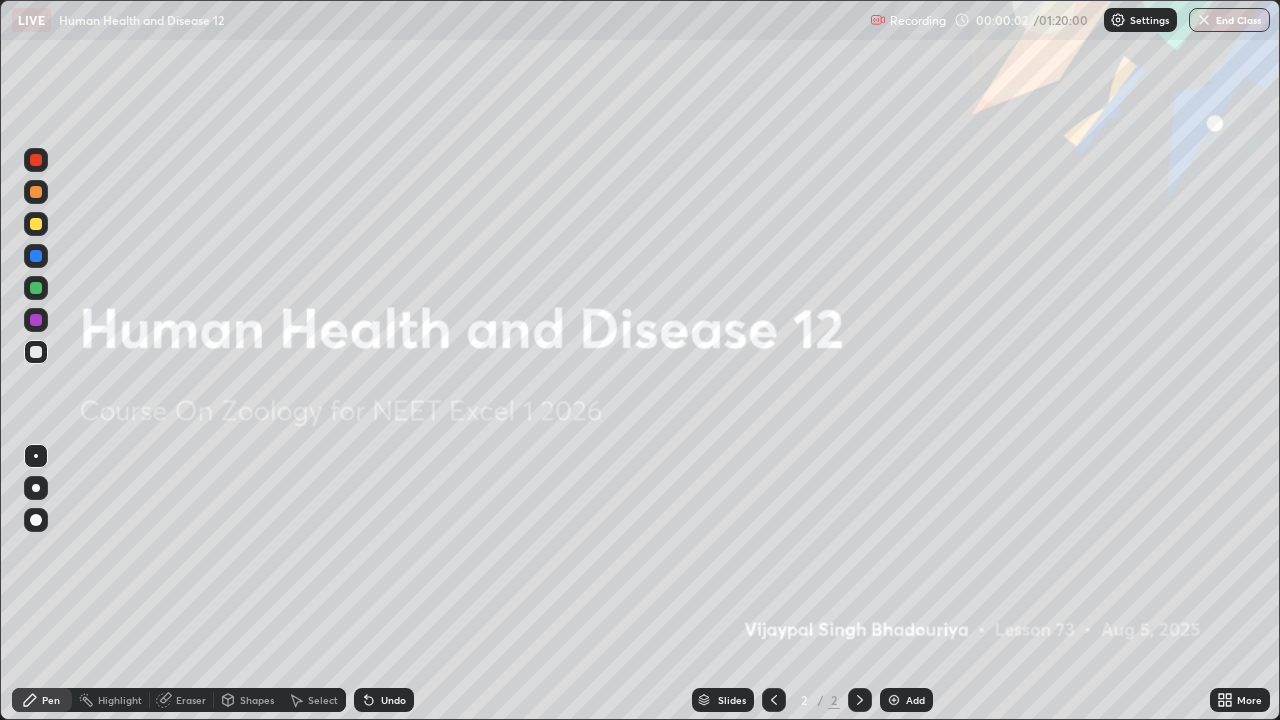 click on "Add" at bounding box center [906, 700] 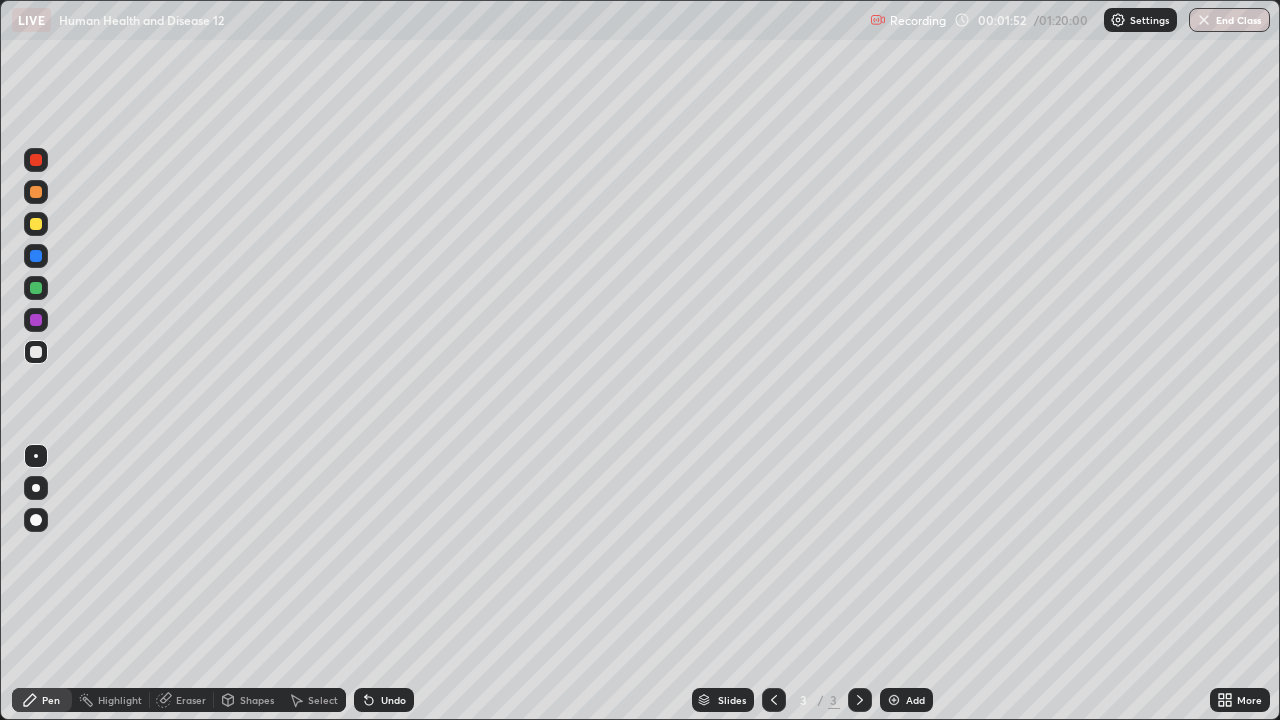 click on "Pen" at bounding box center [51, 700] 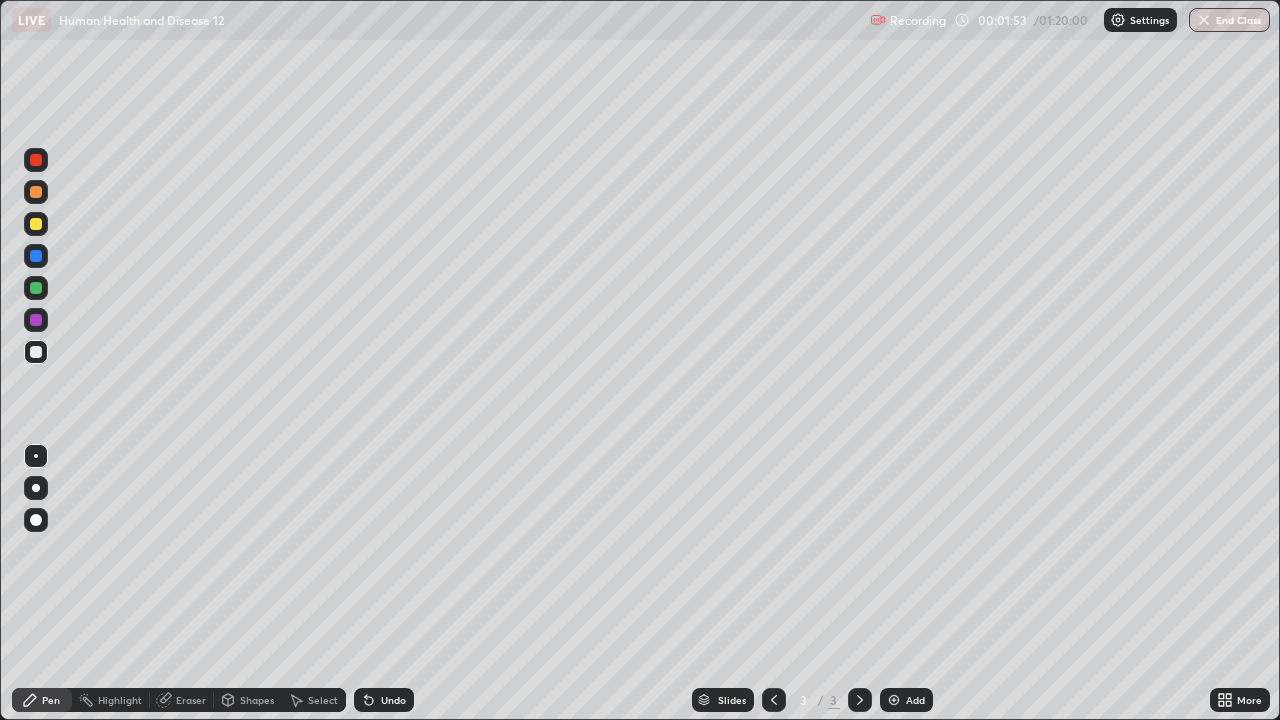 click at bounding box center [36, 224] 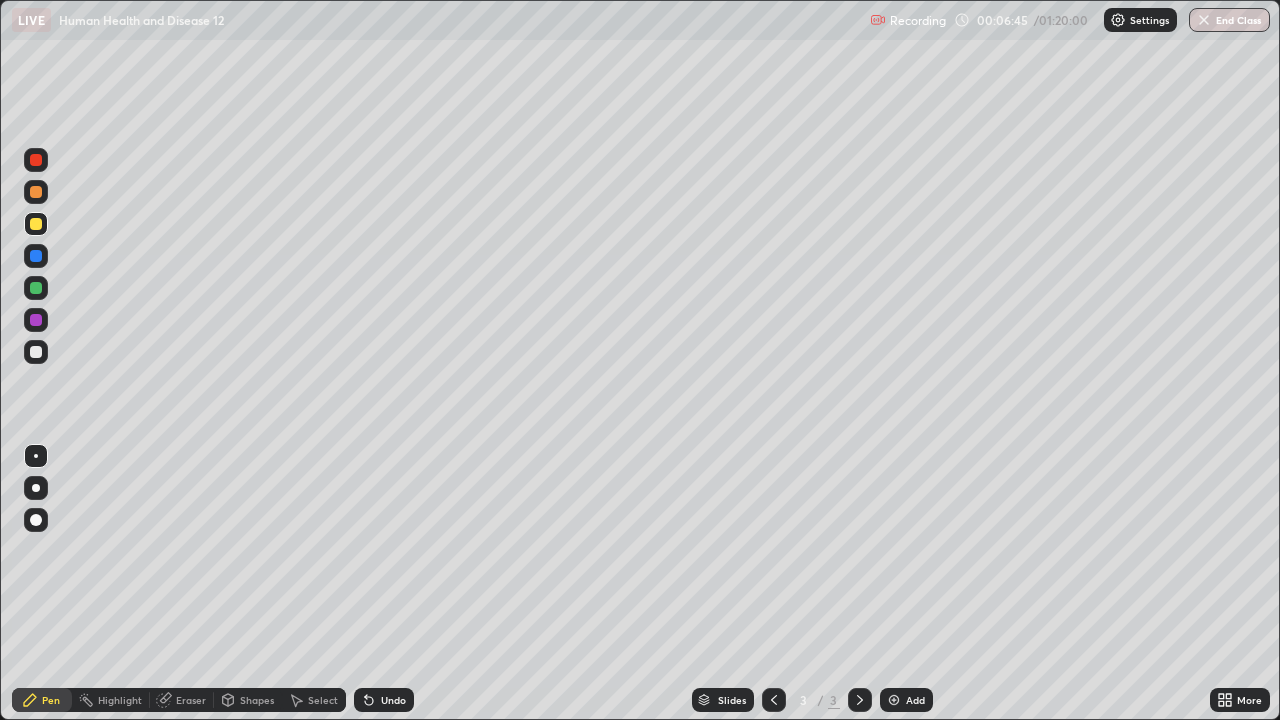 click on "Eraser" at bounding box center [191, 700] 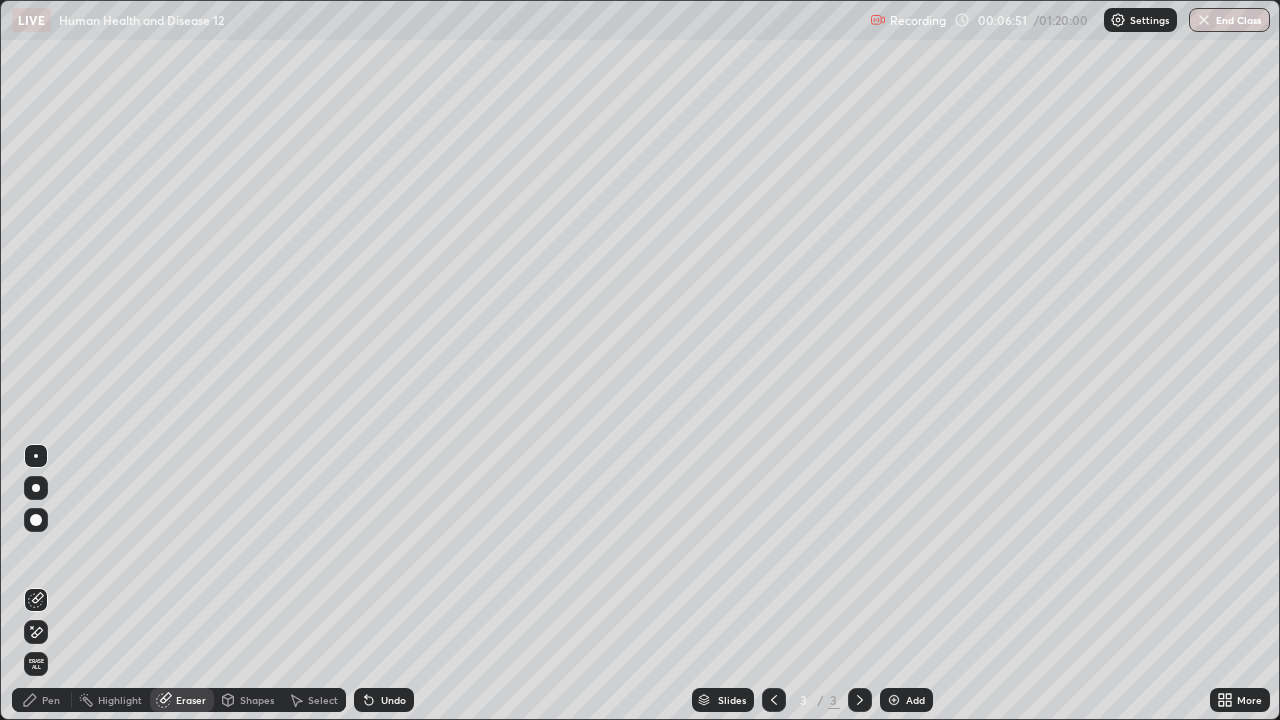 click on "Pen" at bounding box center [51, 700] 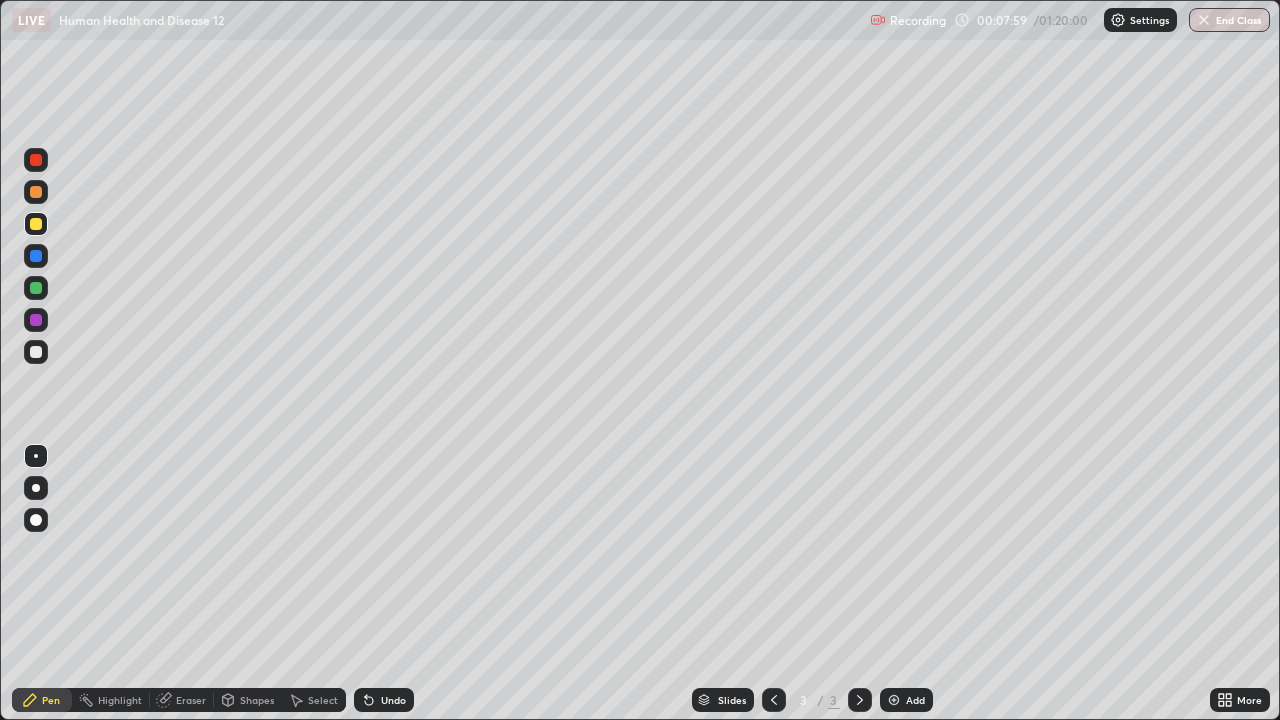 click at bounding box center (894, 700) 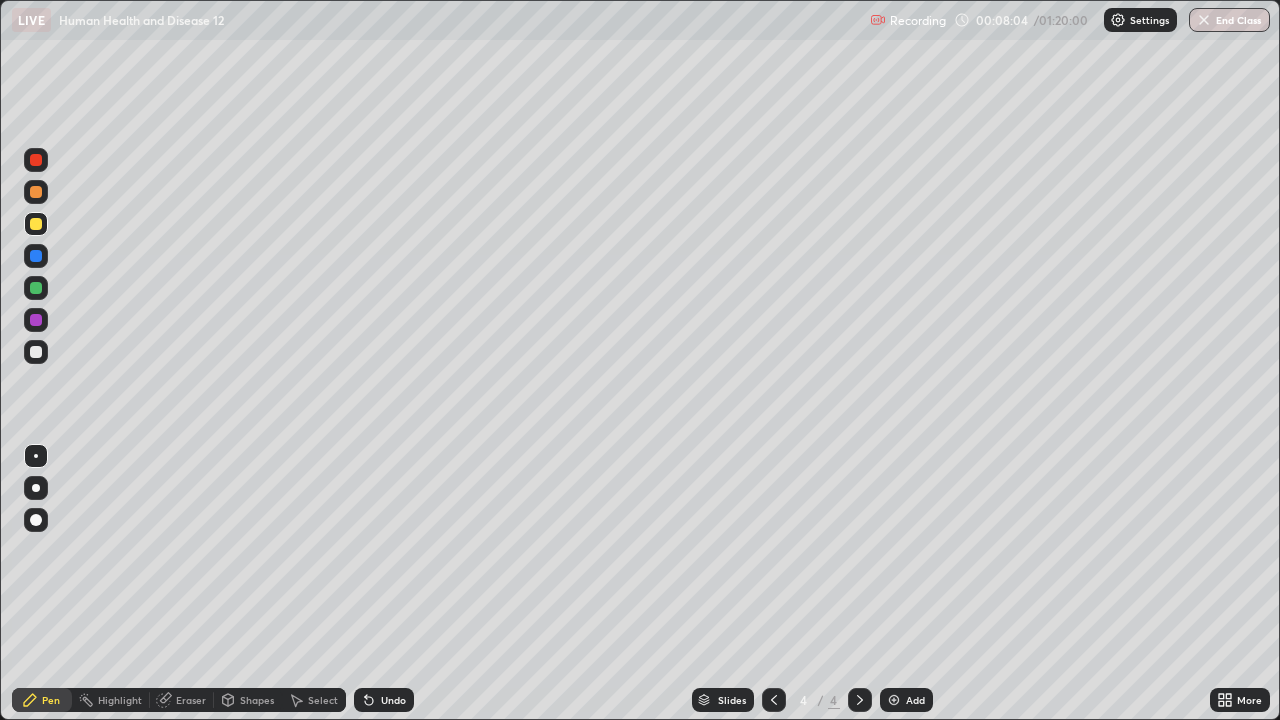 click at bounding box center [36, 160] 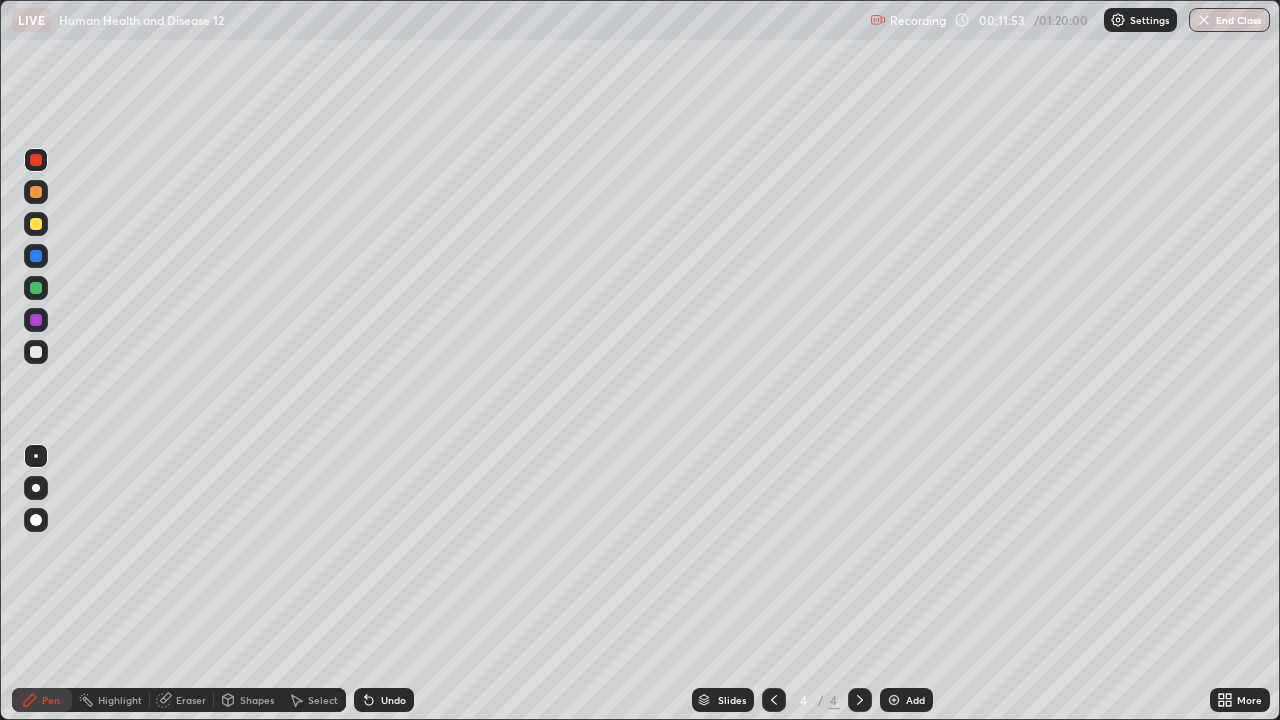 click at bounding box center (36, 352) 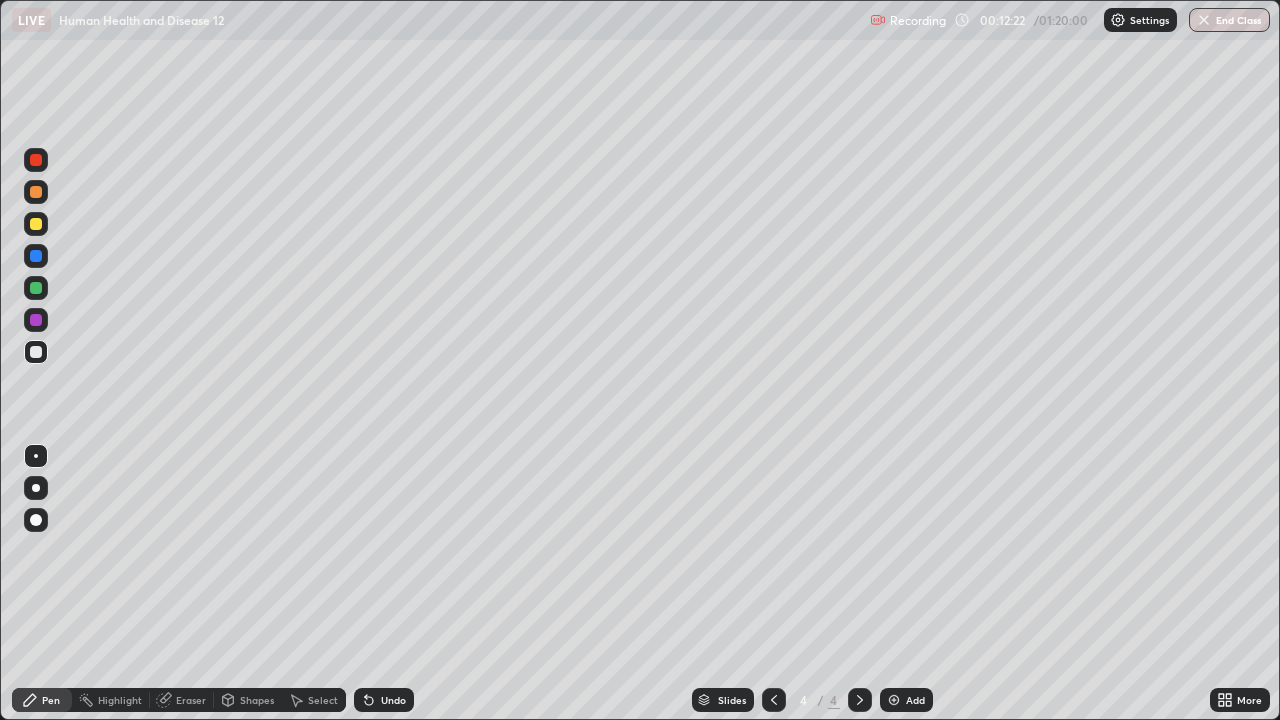 click at bounding box center [36, 320] 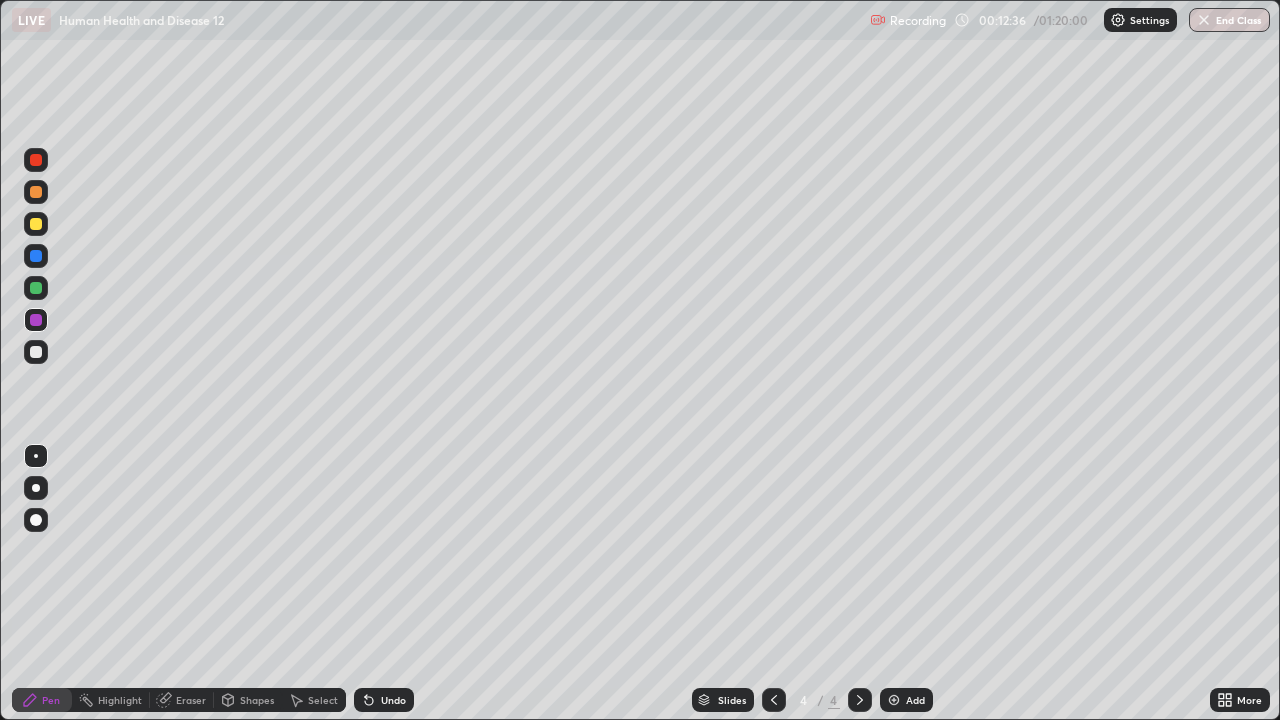 click at bounding box center [894, 700] 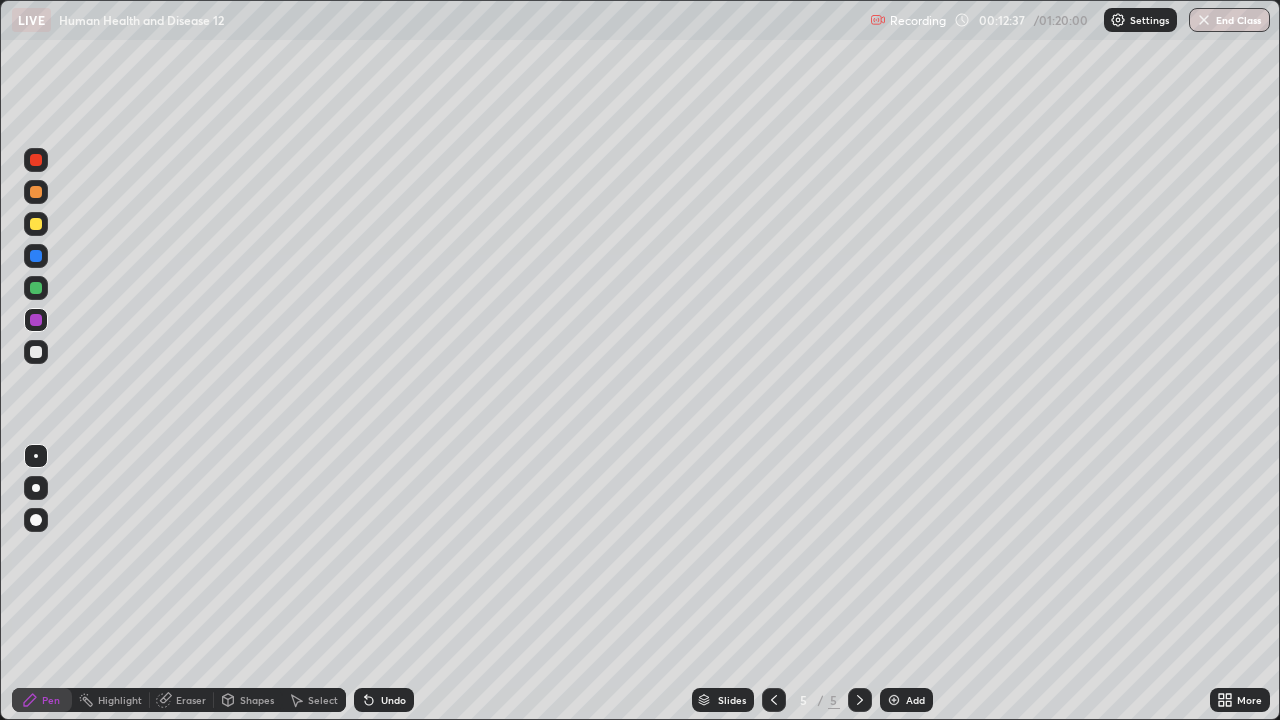 click at bounding box center (36, 224) 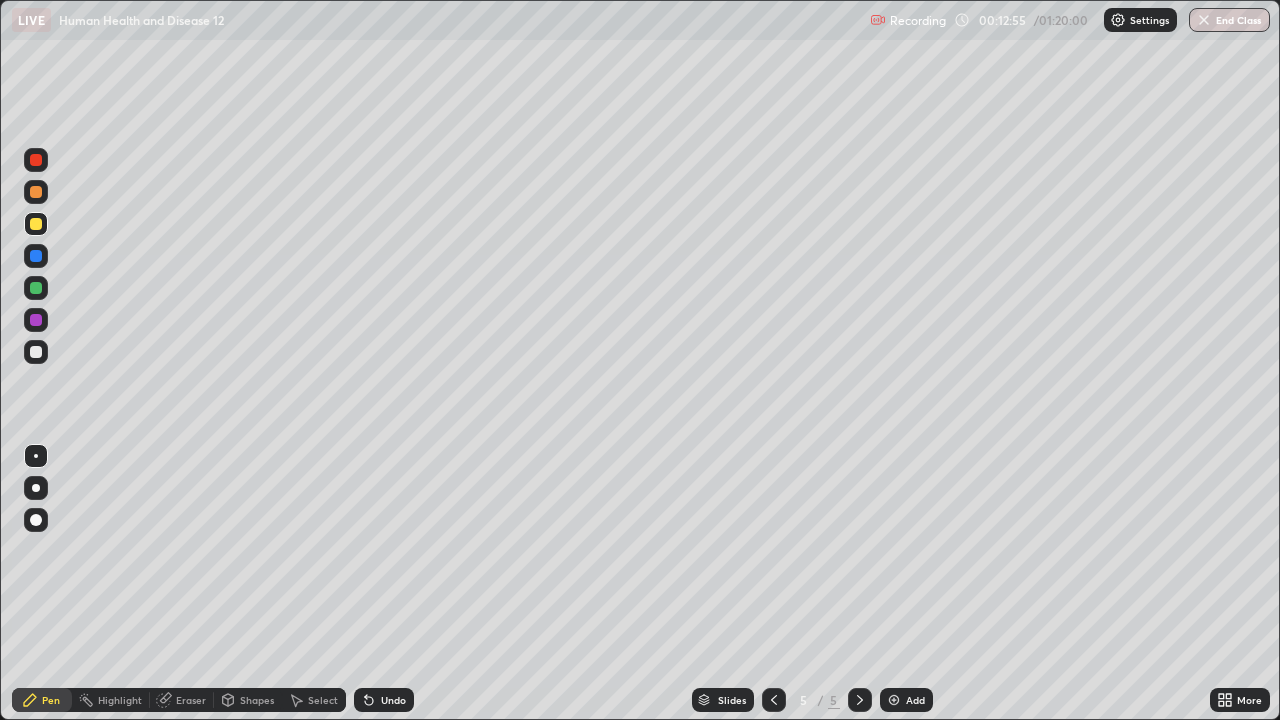 click at bounding box center (36, 352) 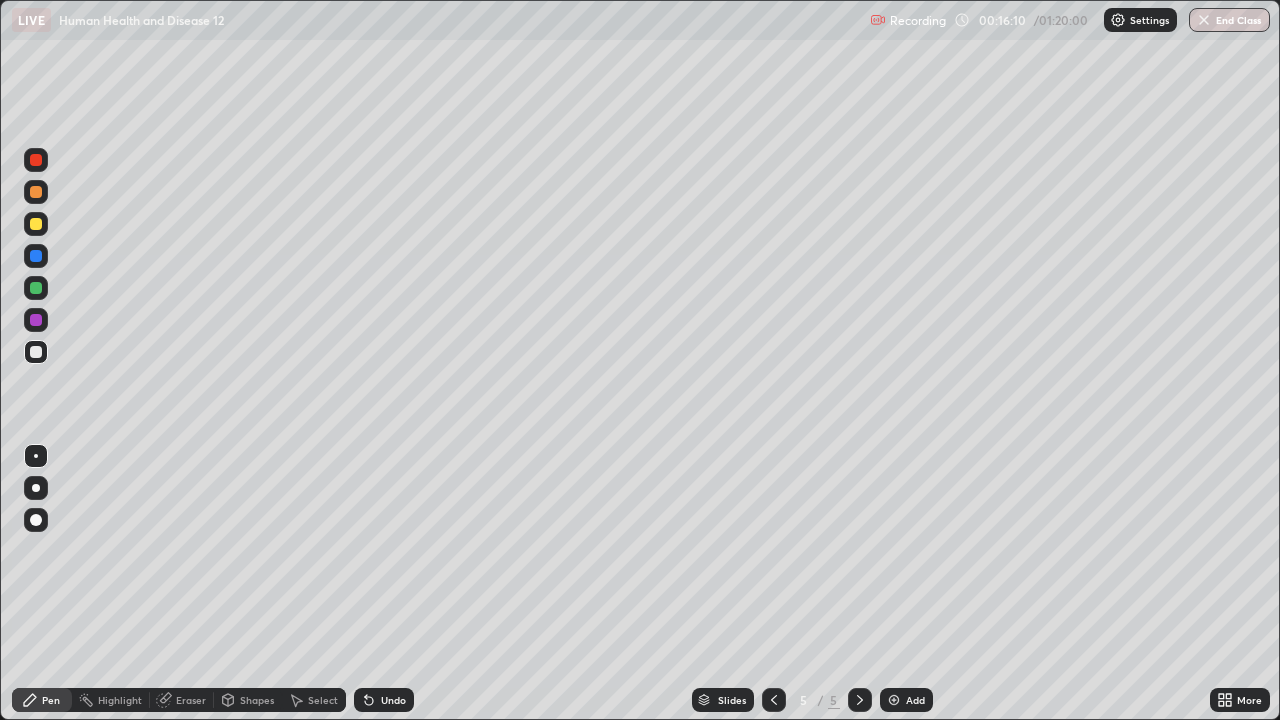 click on "Add" at bounding box center [906, 700] 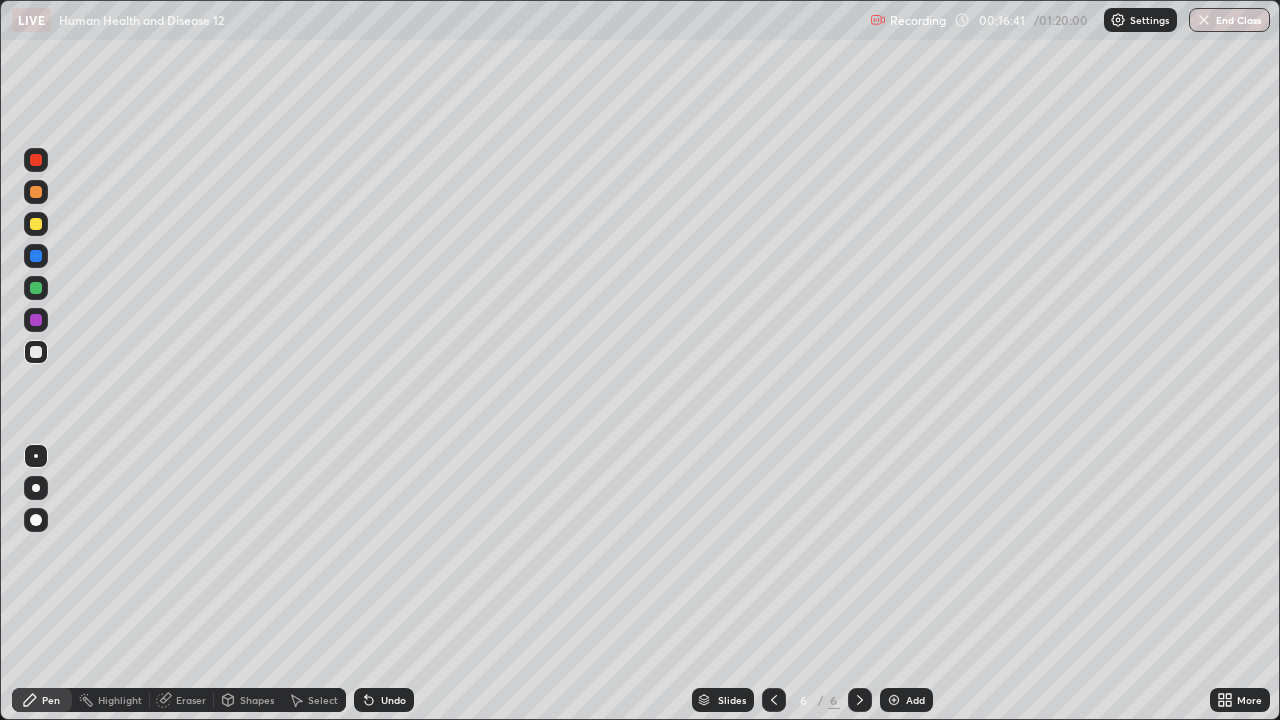 click at bounding box center (36, 288) 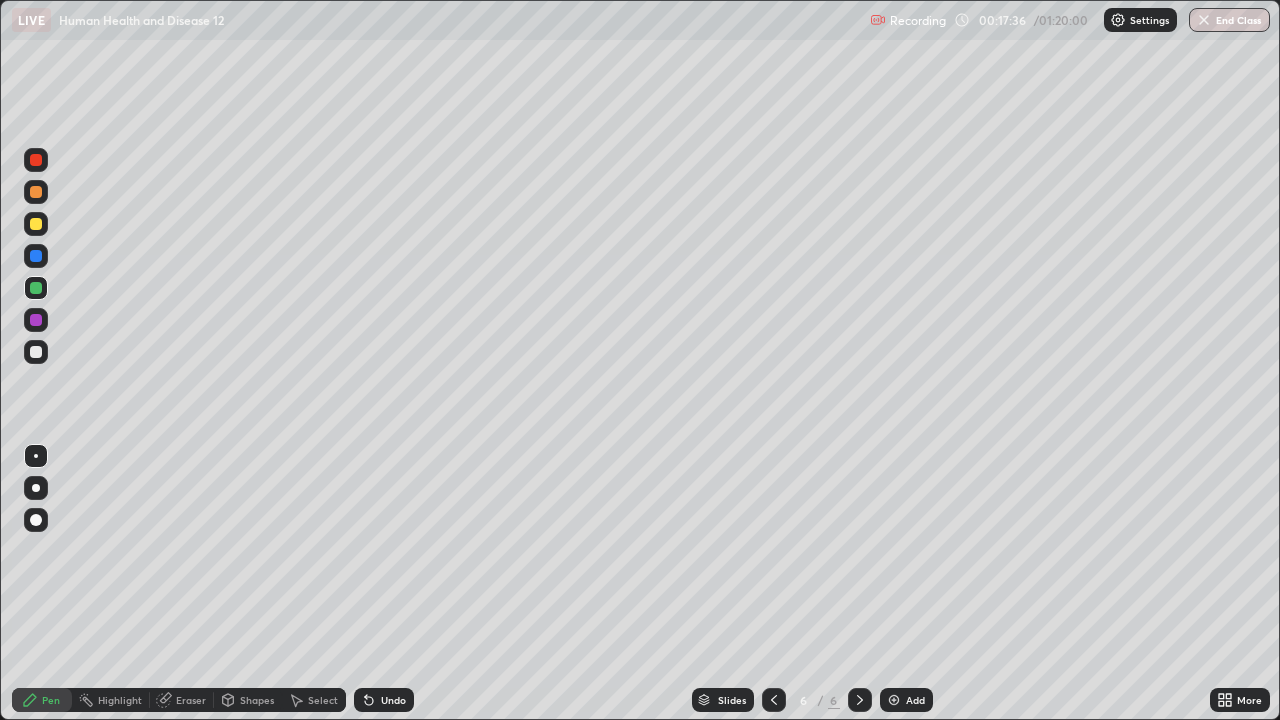 click 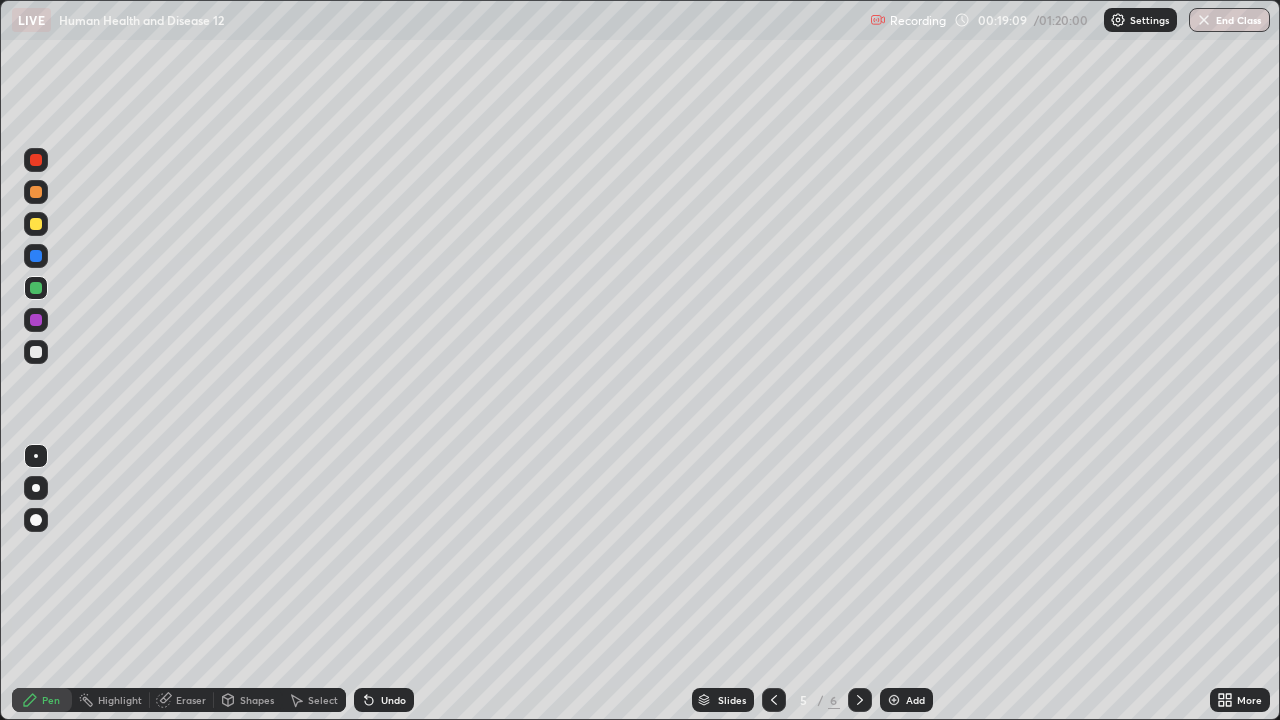 click at bounding box center (894, 700) 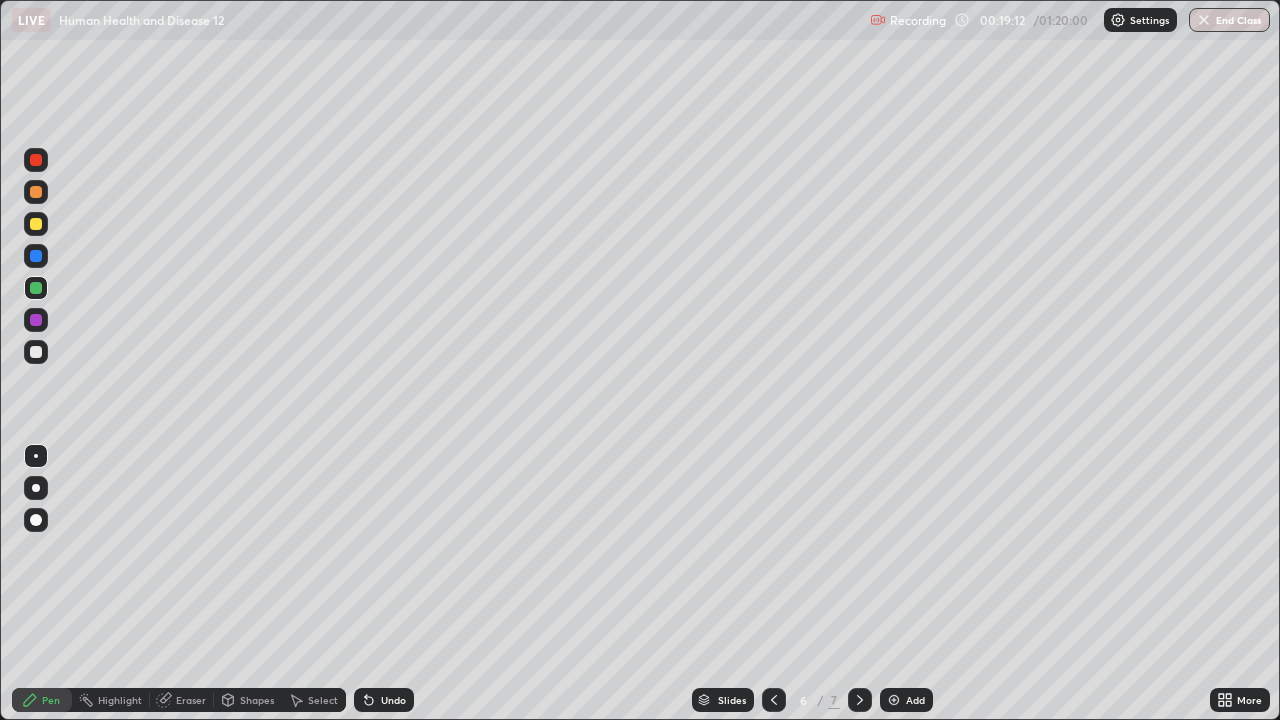 click at bounding box center [774, 700] 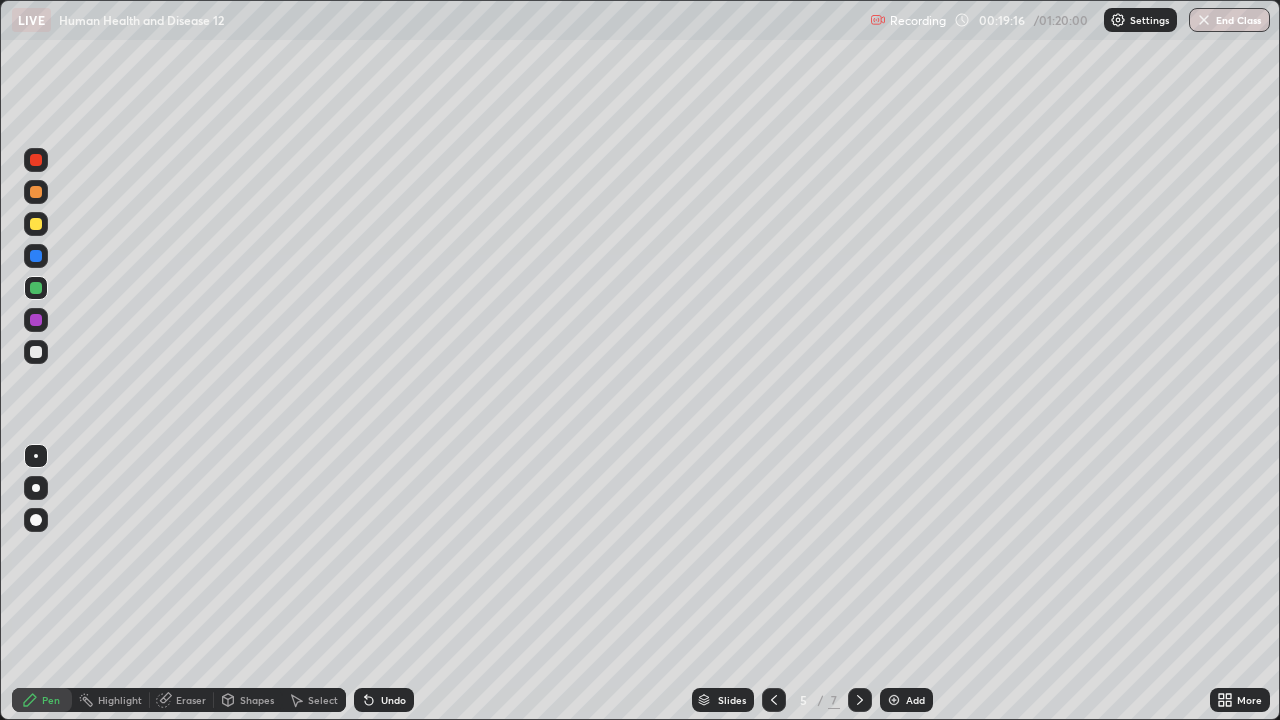 click at bounding box center [894, 700] 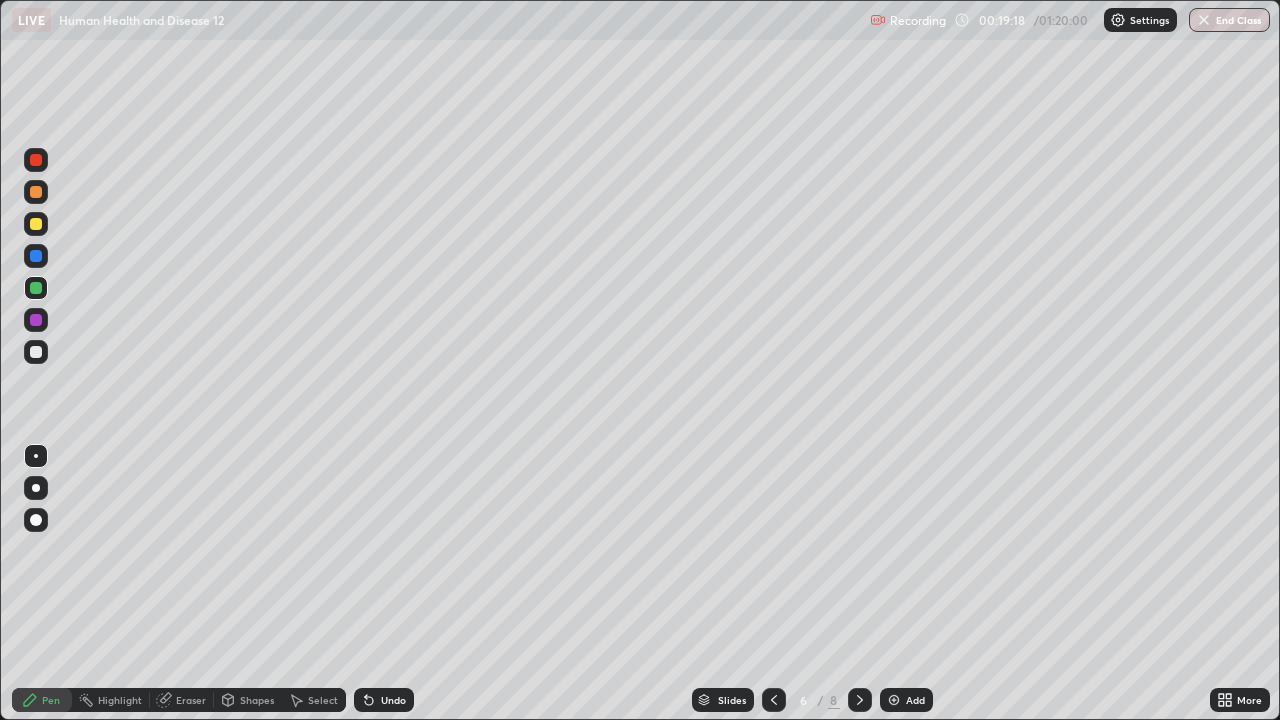 click 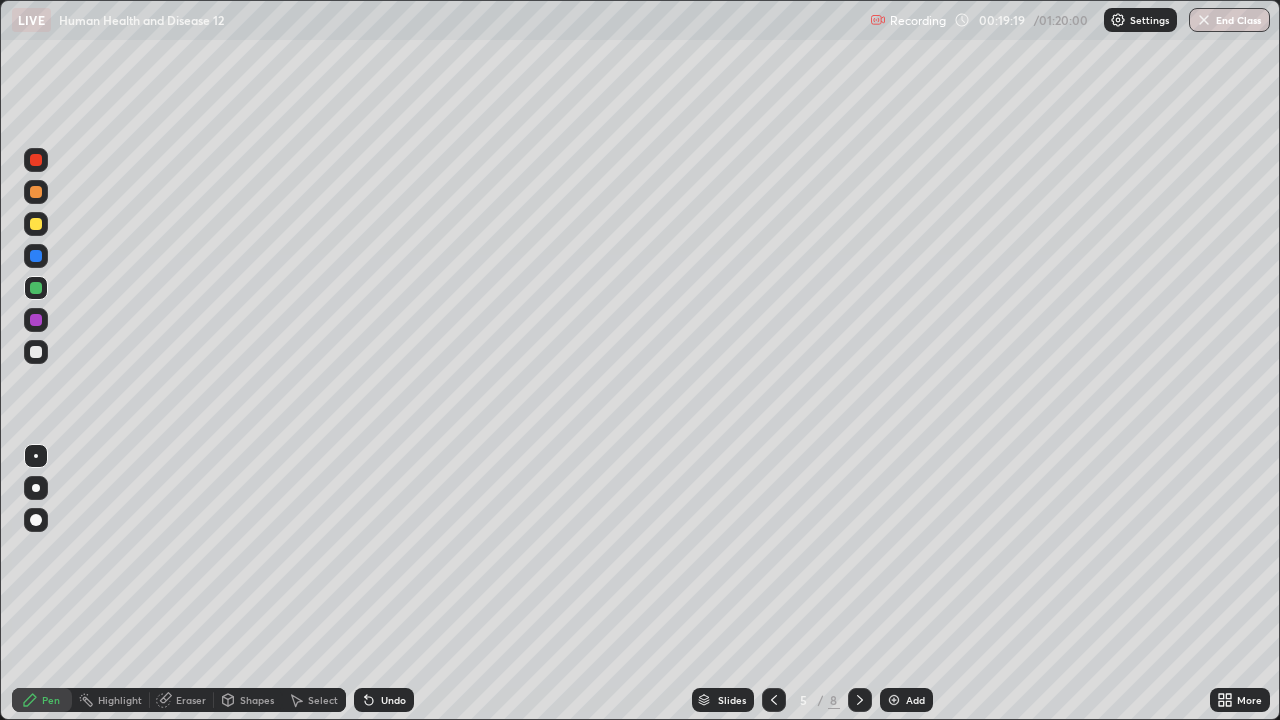 click 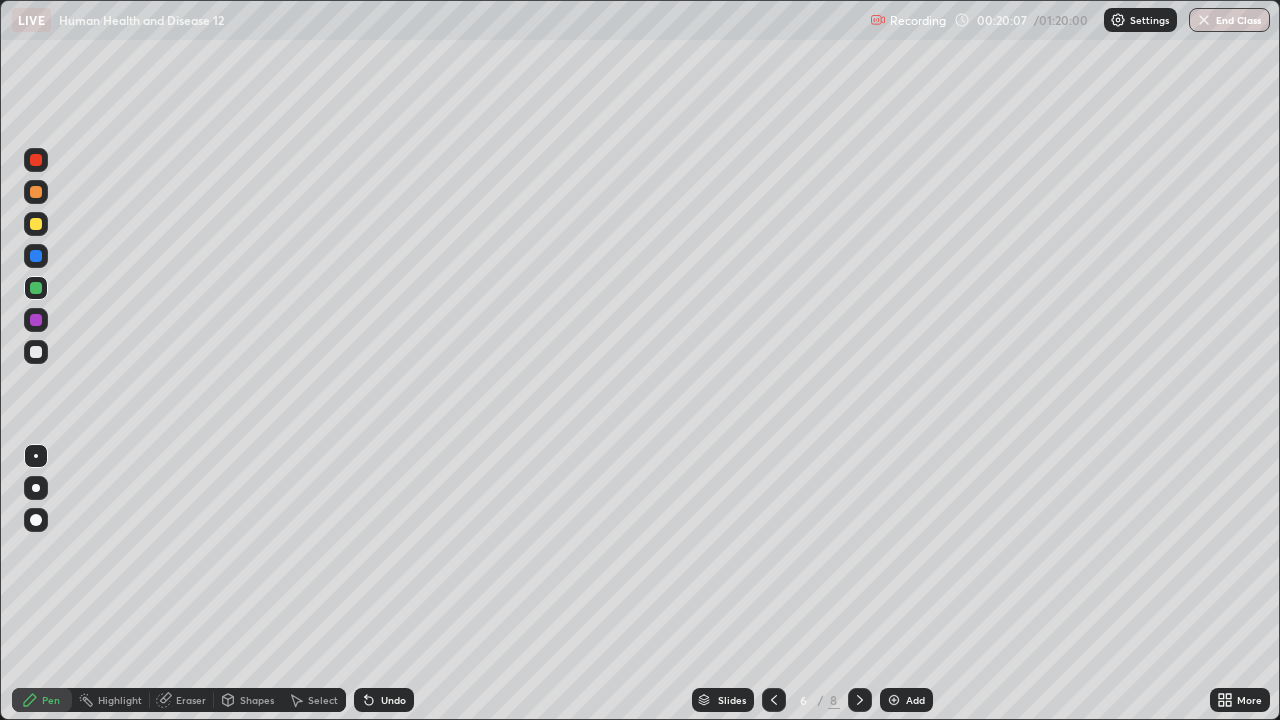 click on "Eraser" at bounding box center (191, 700) 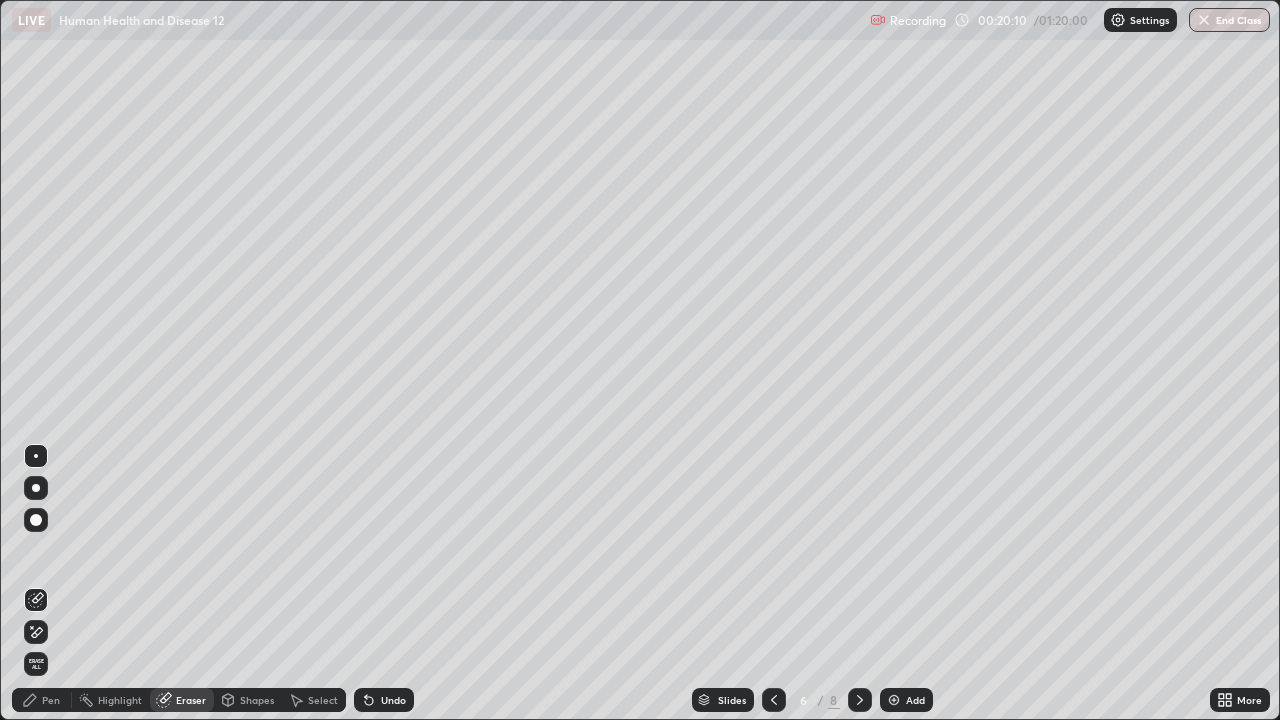 click on "Pen" at bounding box center [51, 700] 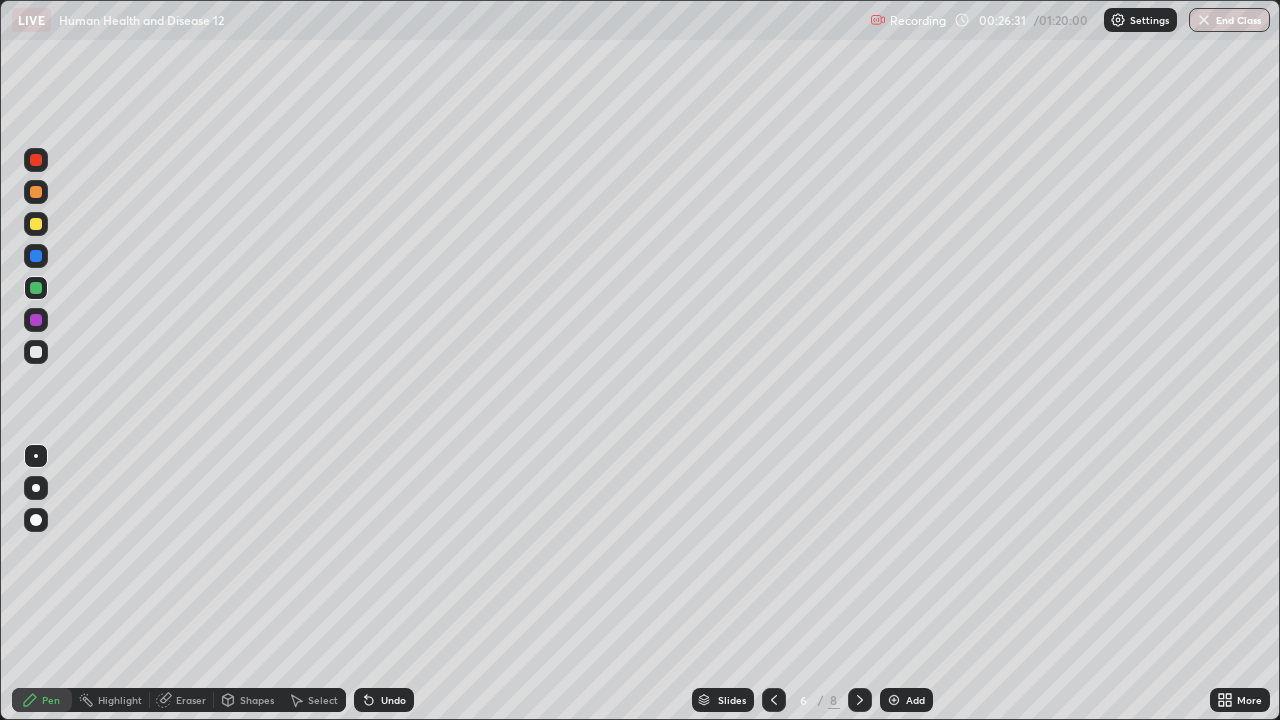 click at bounding box center (894, 700) 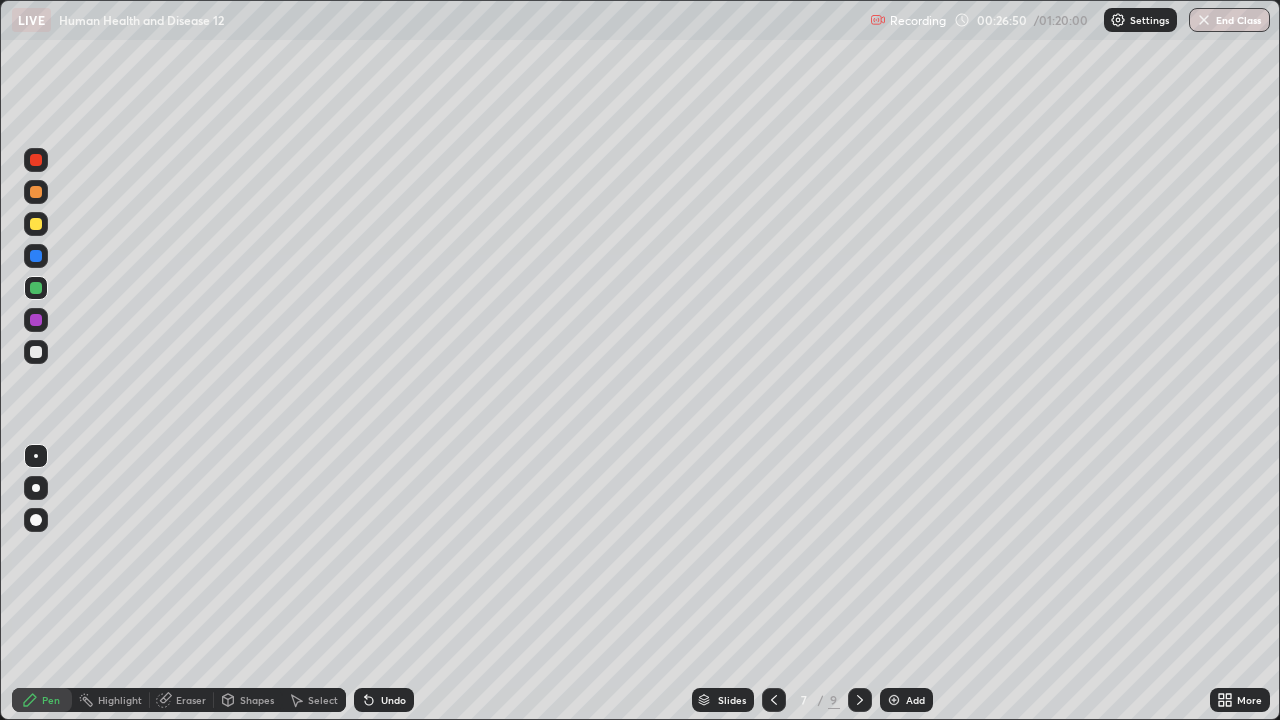 click at bounding box center (774, 700) 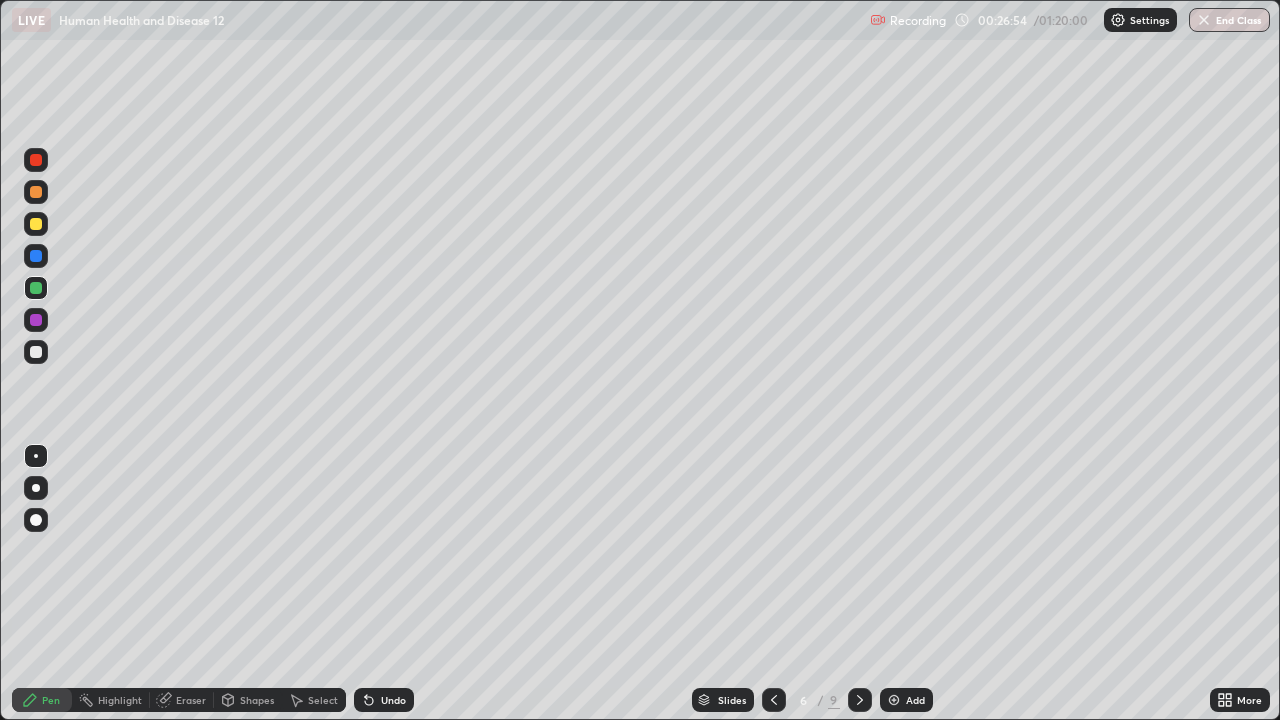 click 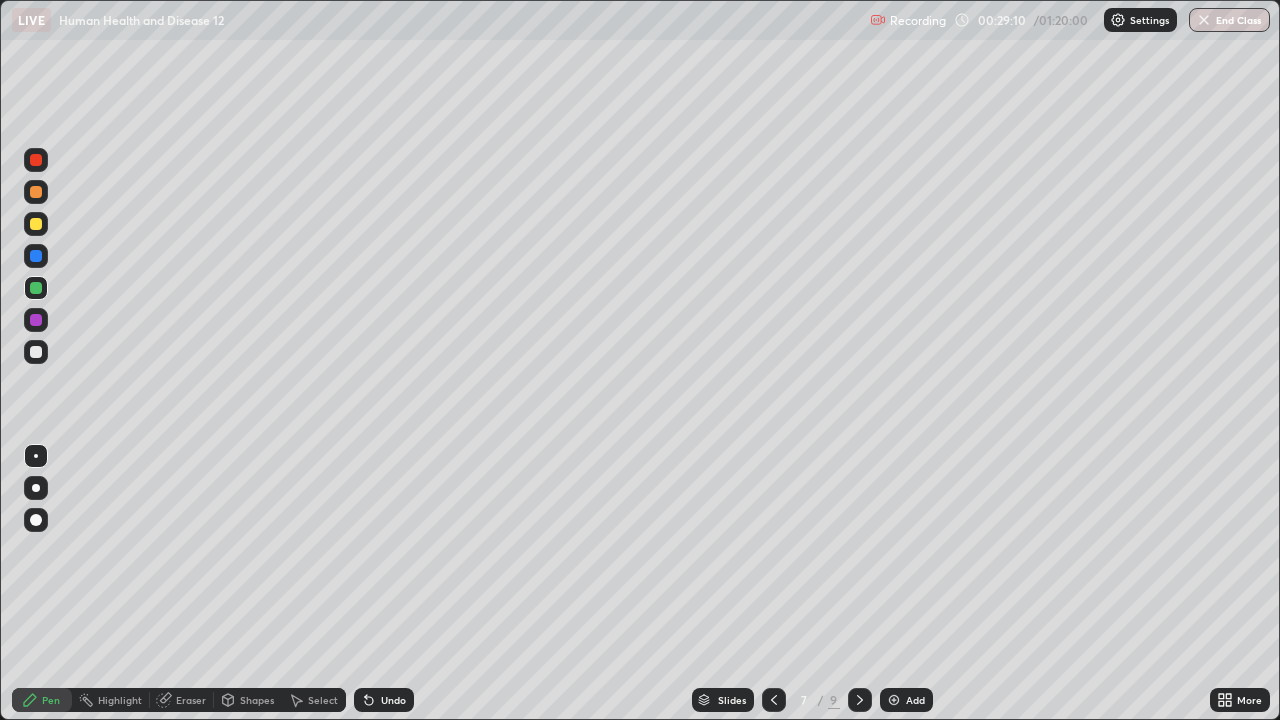 click at bounding box center [894, 700] 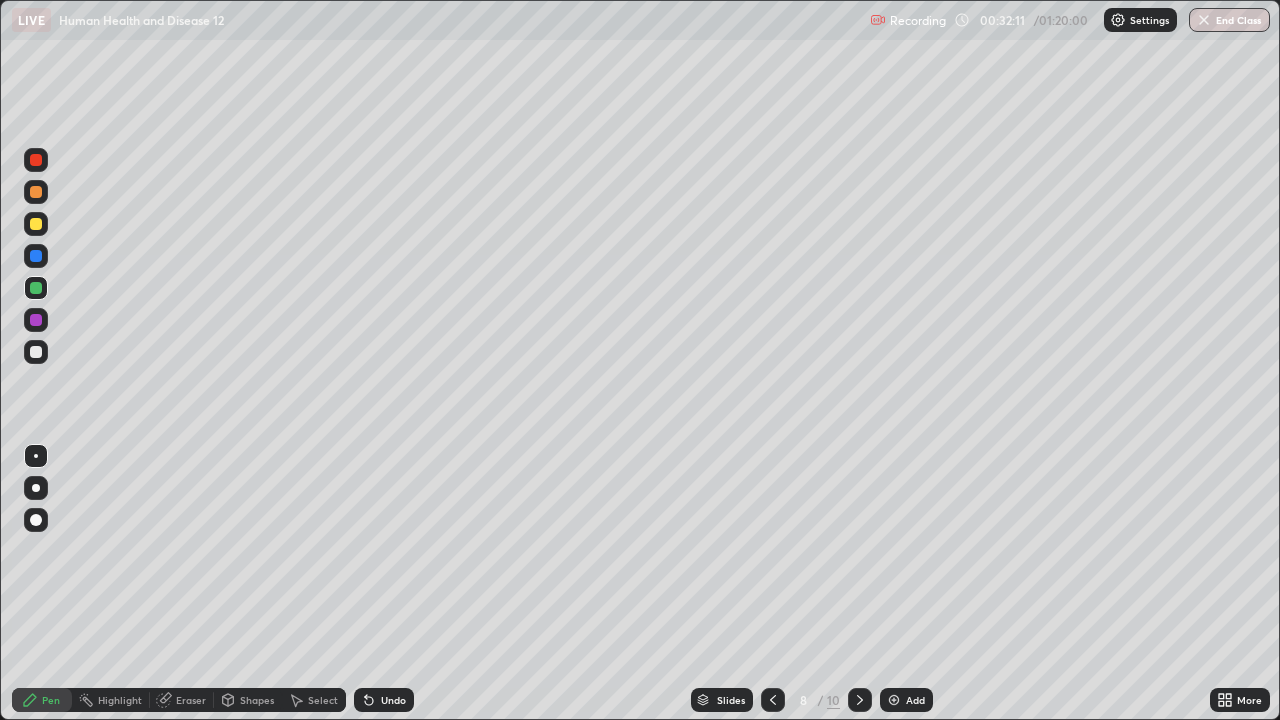 click on "More" at bounding box center (1240, 700) 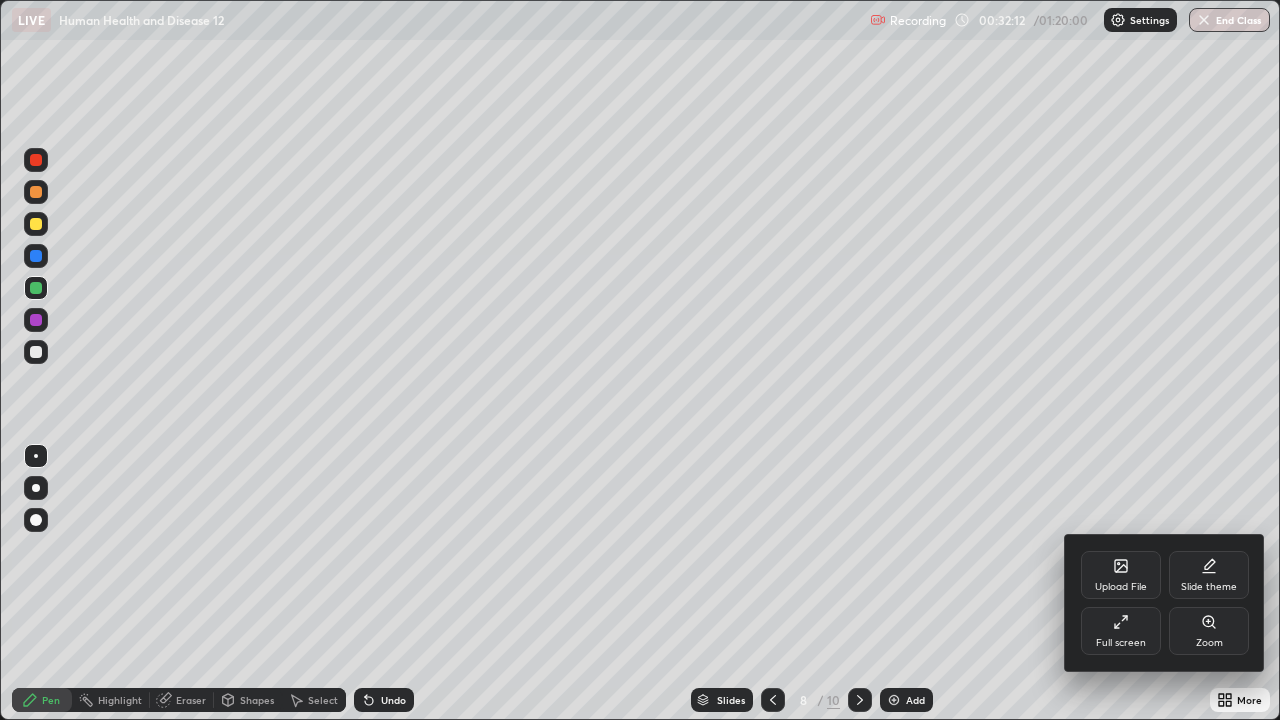 click on "Upload File" at bounding box center [1121, 575] 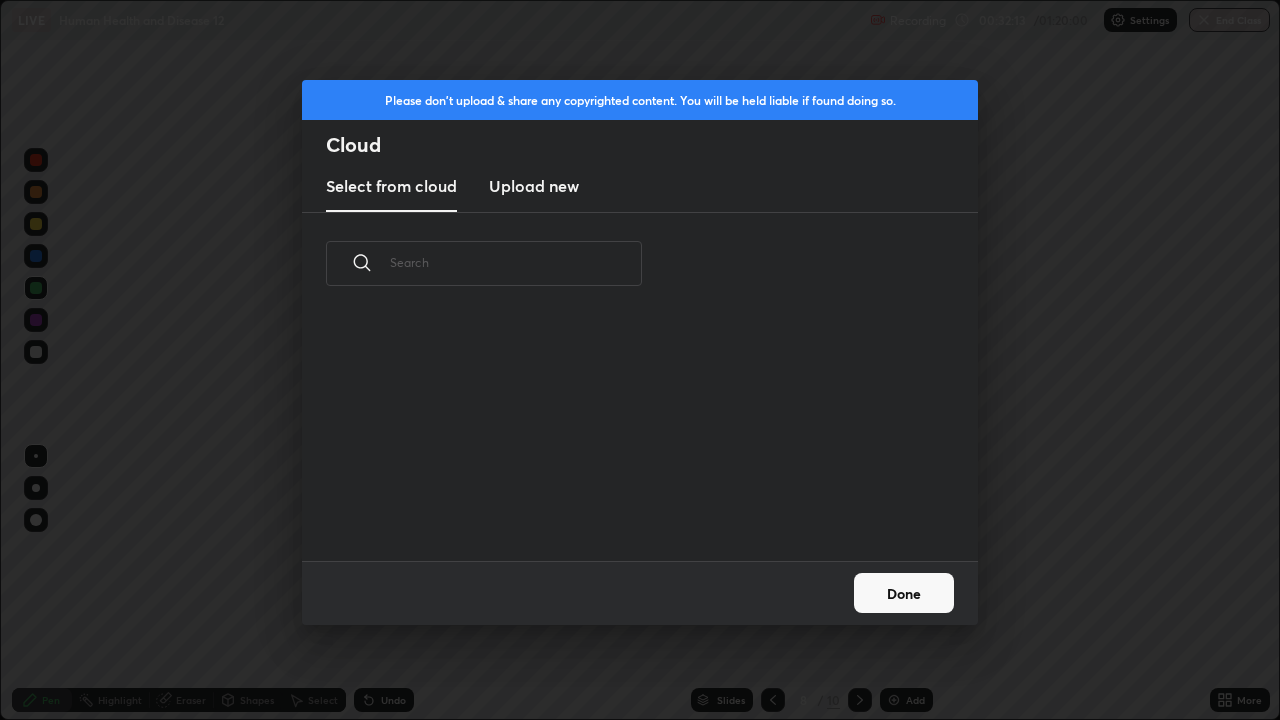 scroll, scrollTop: 7, scrollLeft: 11, axis: both 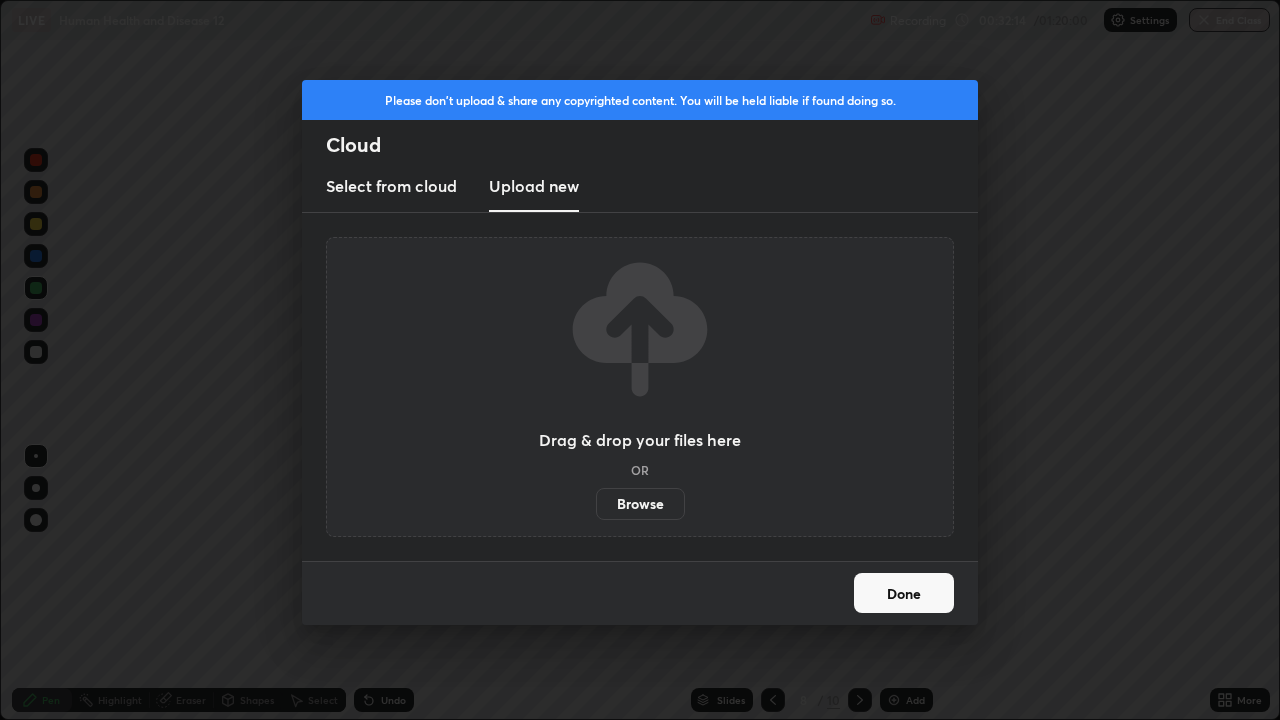 click on "Browse" at bounding box center (640, 504) 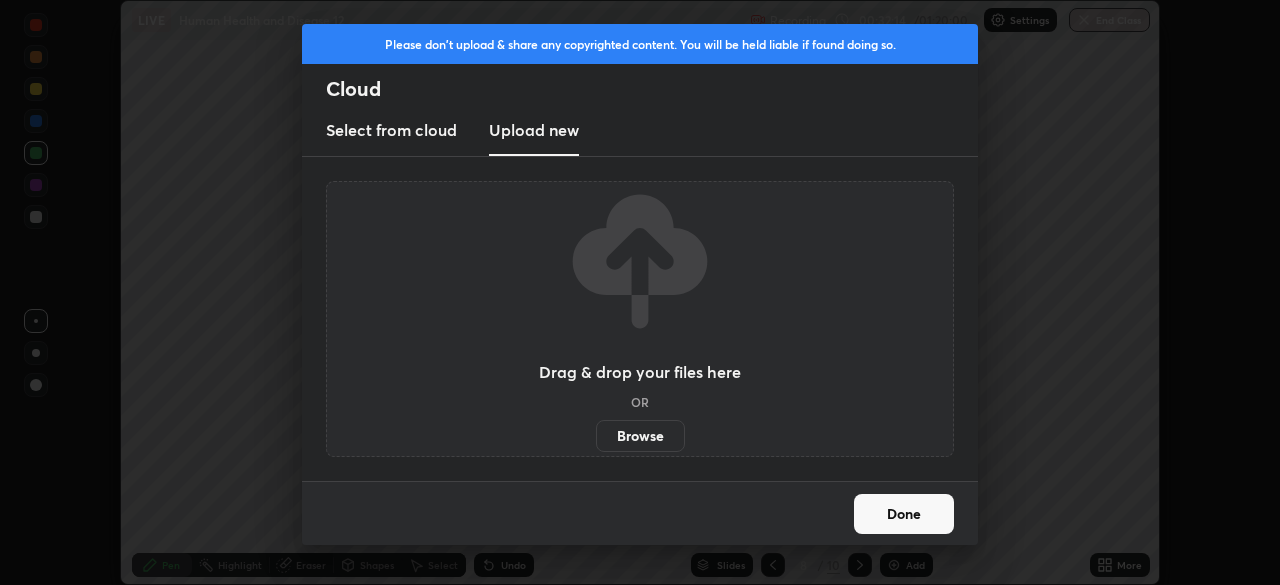 scroll, scrollTop: 585, scrollLeft: 1280, axis: both 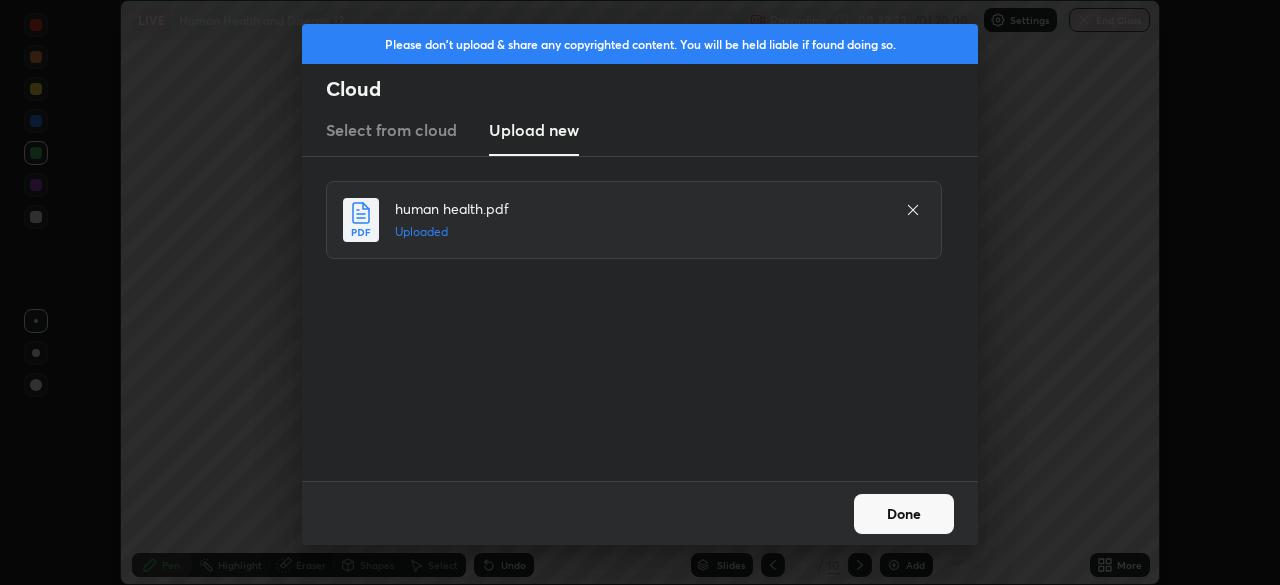 click on "Done" at bounding box center [904, 514] 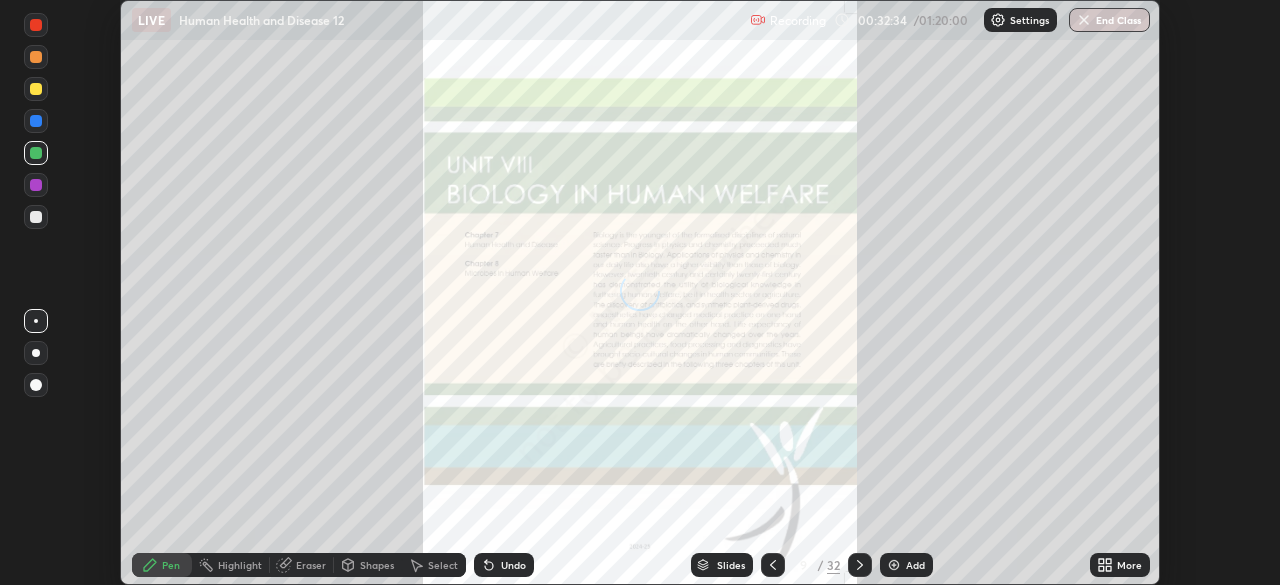 click 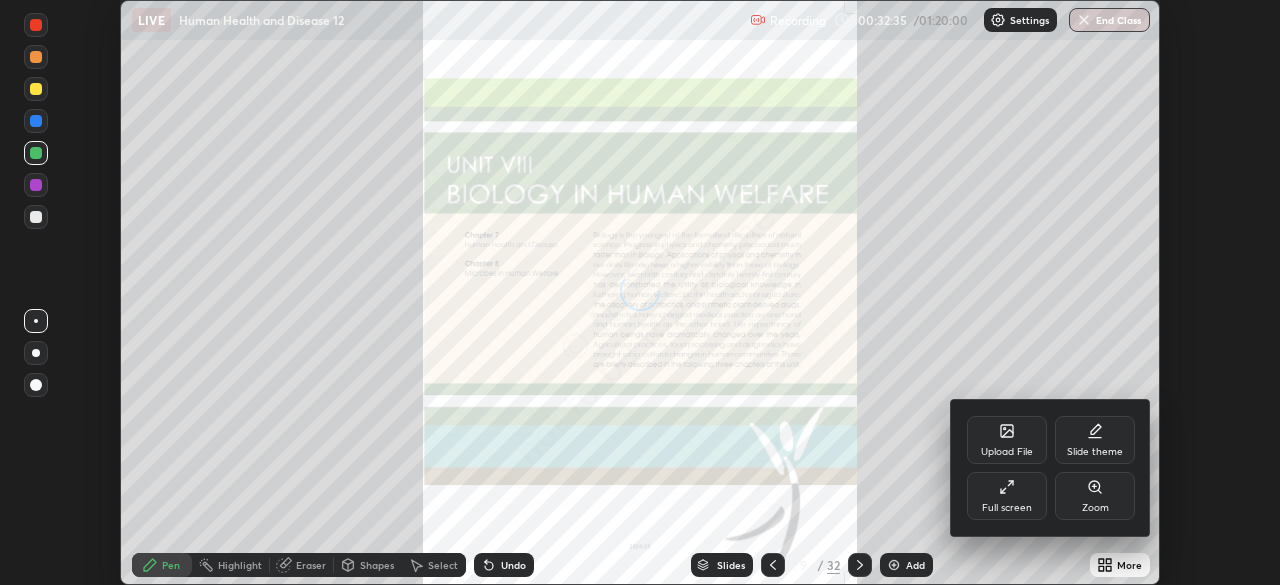 click 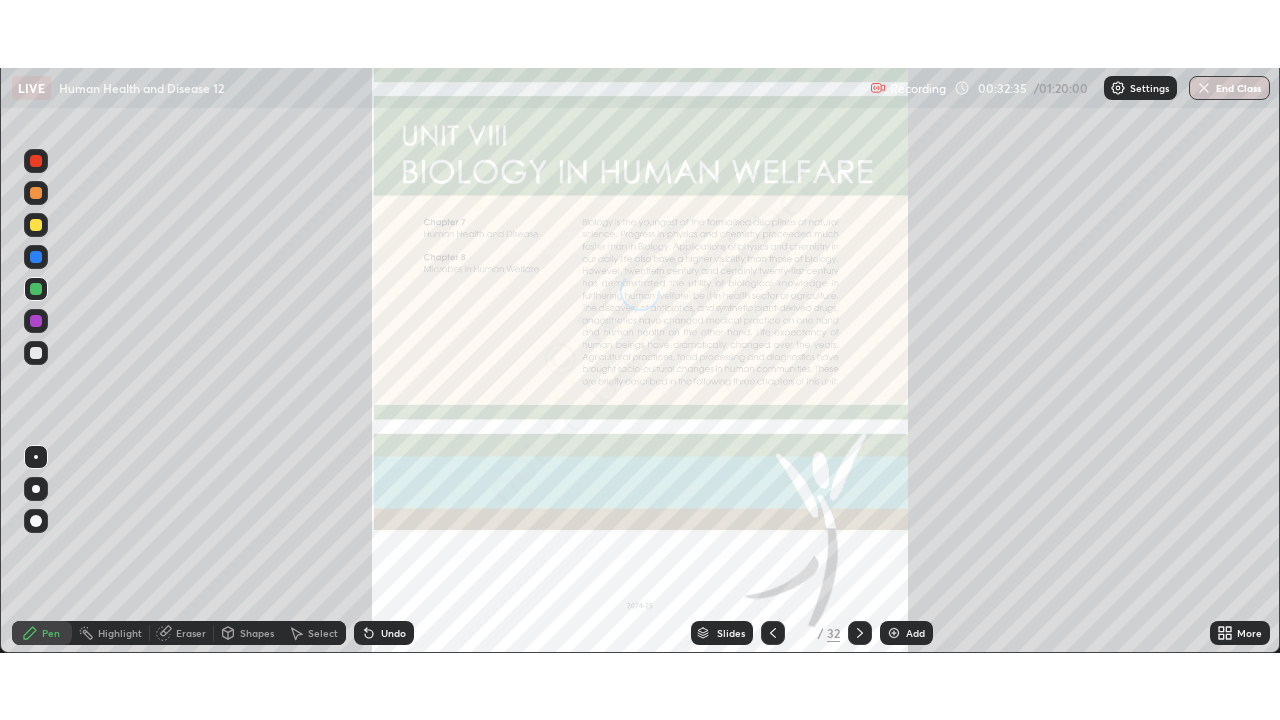 scroll, scrollTop: 99280, scrollLeft: 98720, axis: both 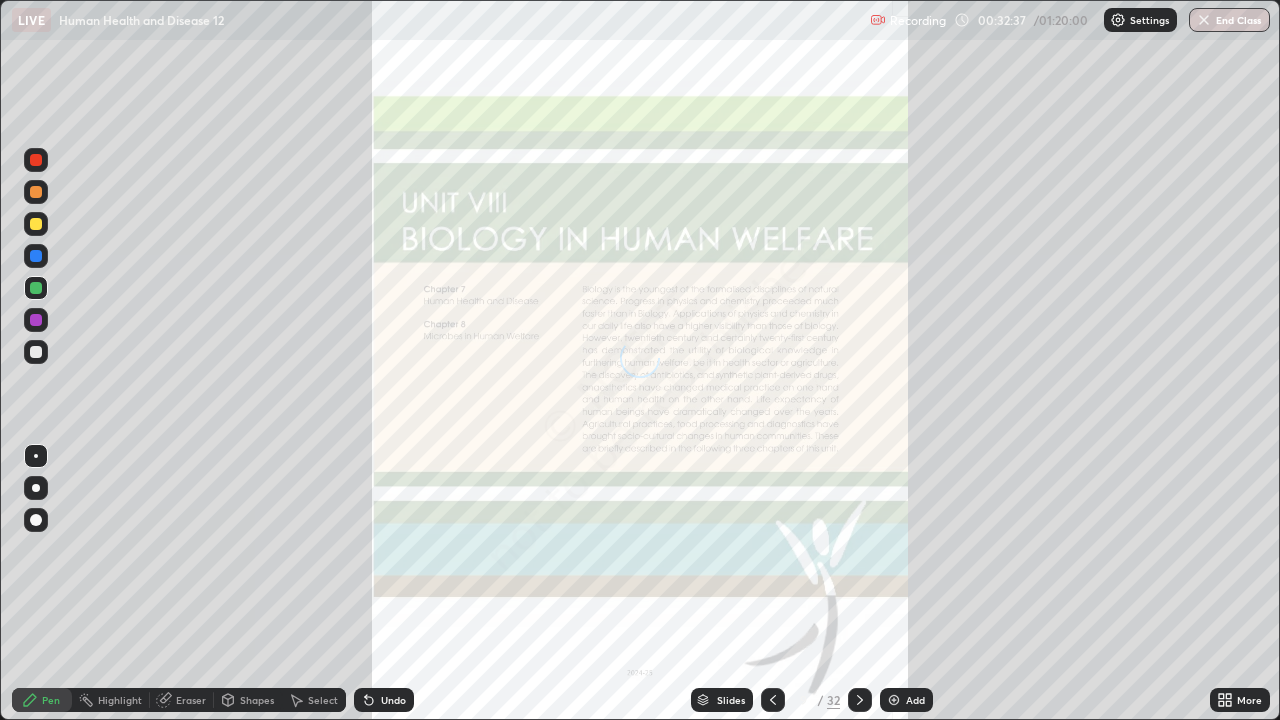 click on "/" at bounding box center (820, 700) 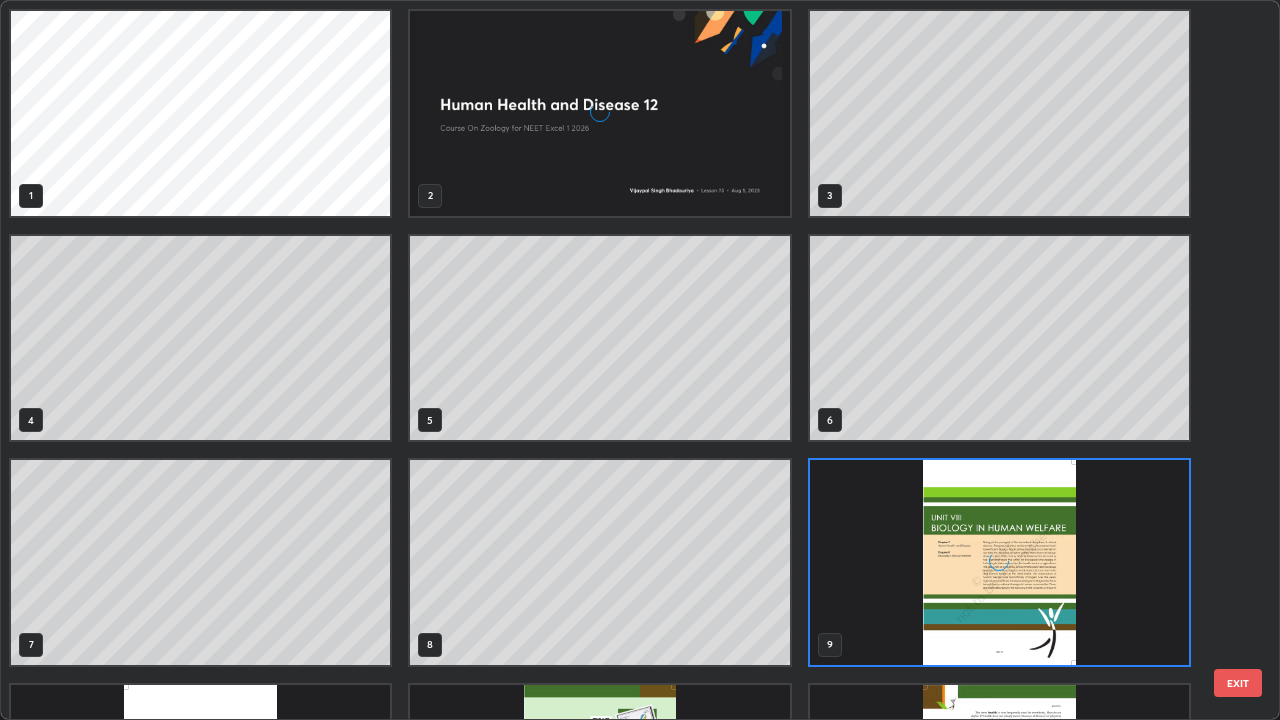 scroll, scrollTop: 7, scrollLeft: 11, axis: both 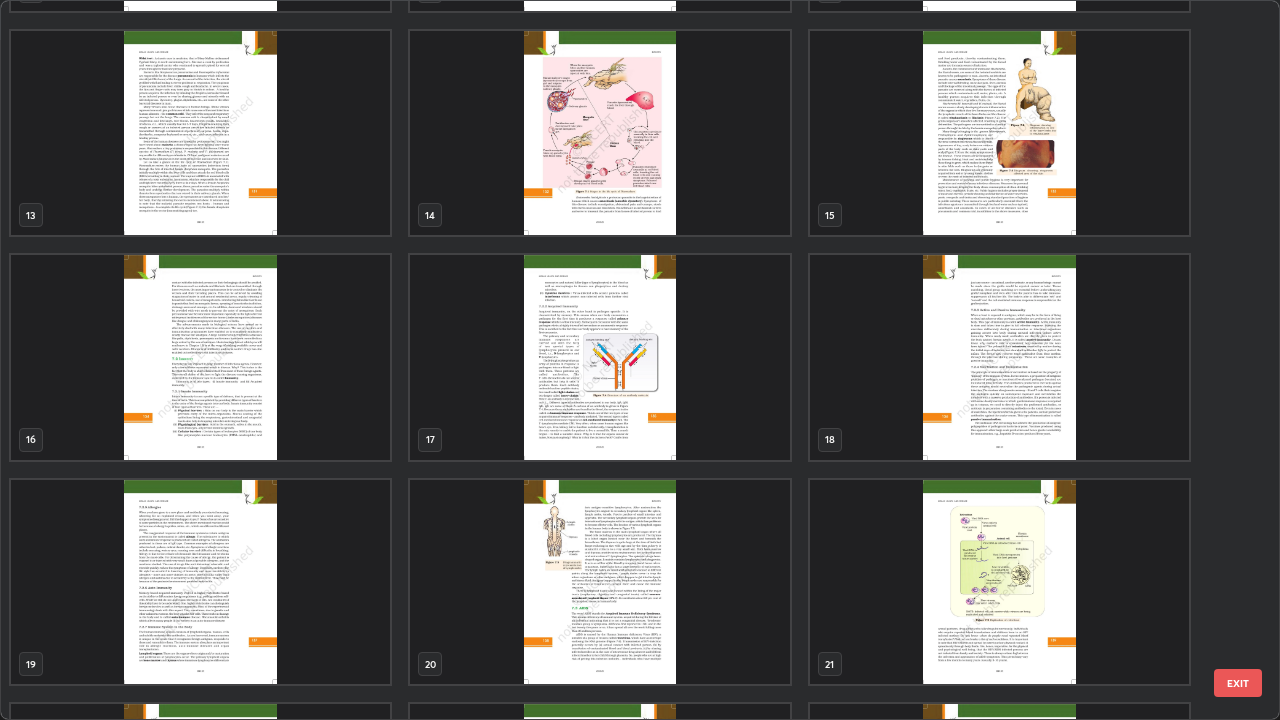 click at bounding box center (599, 582) 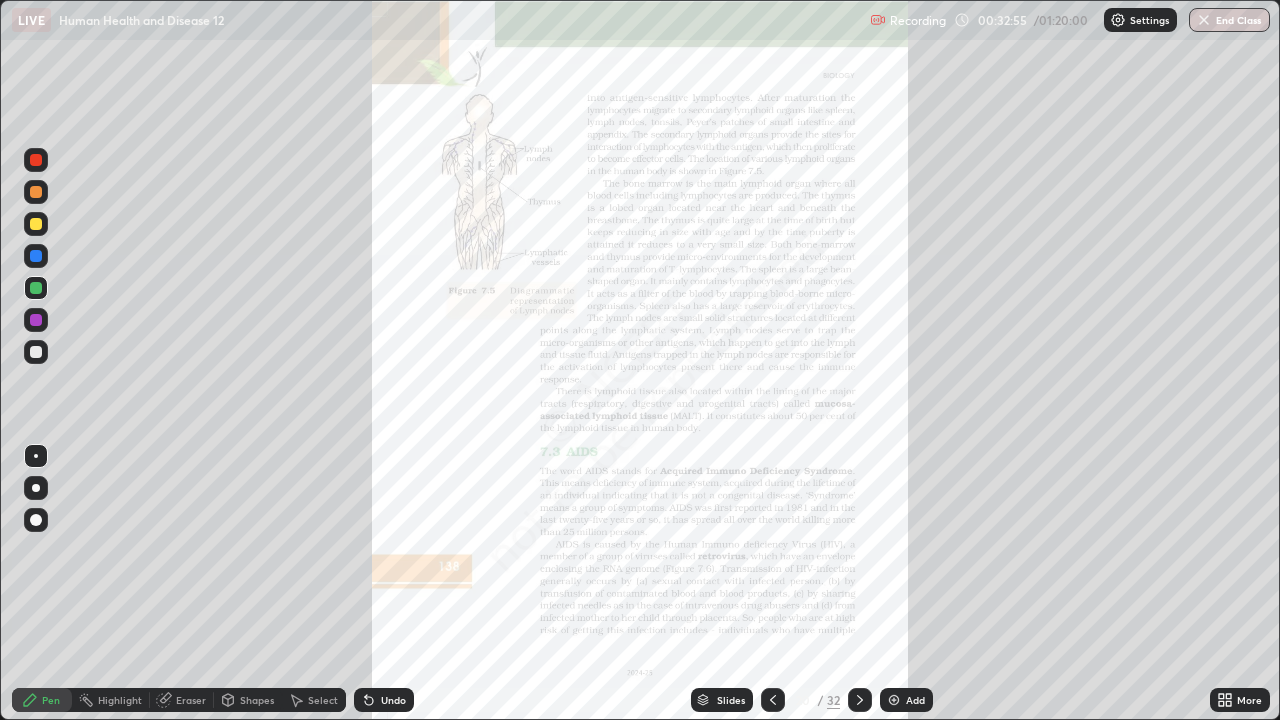 click 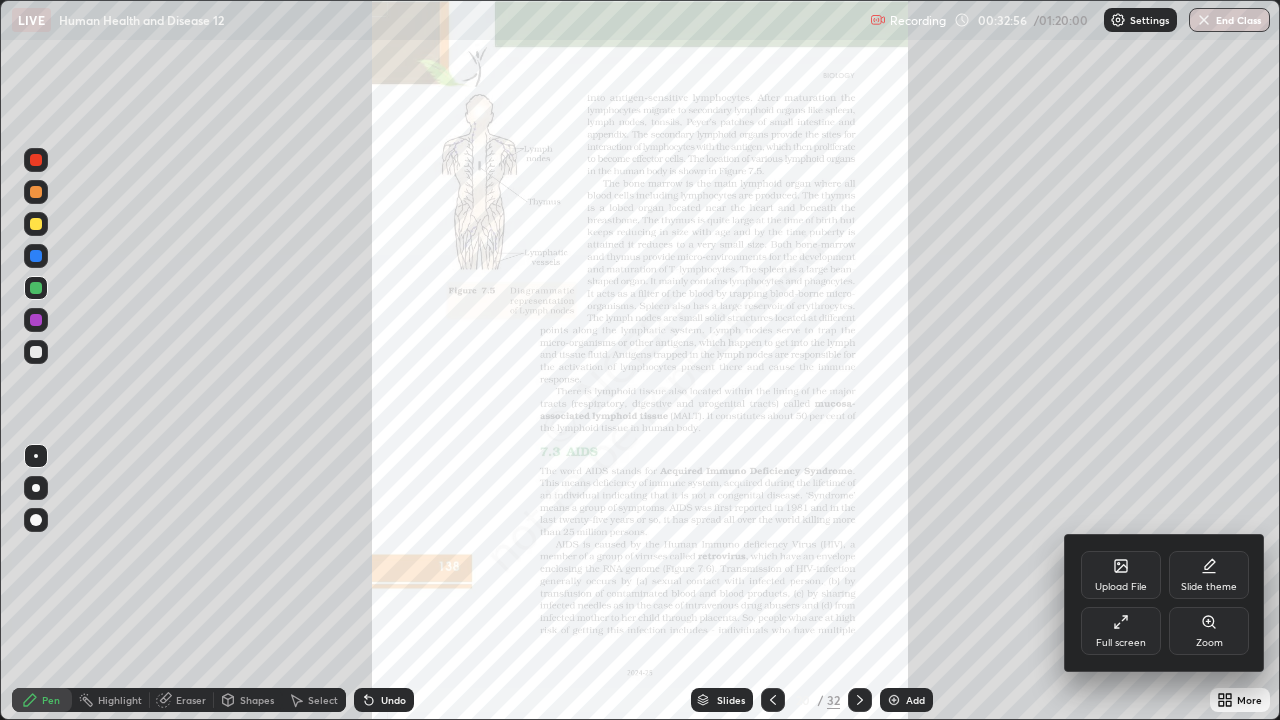 click 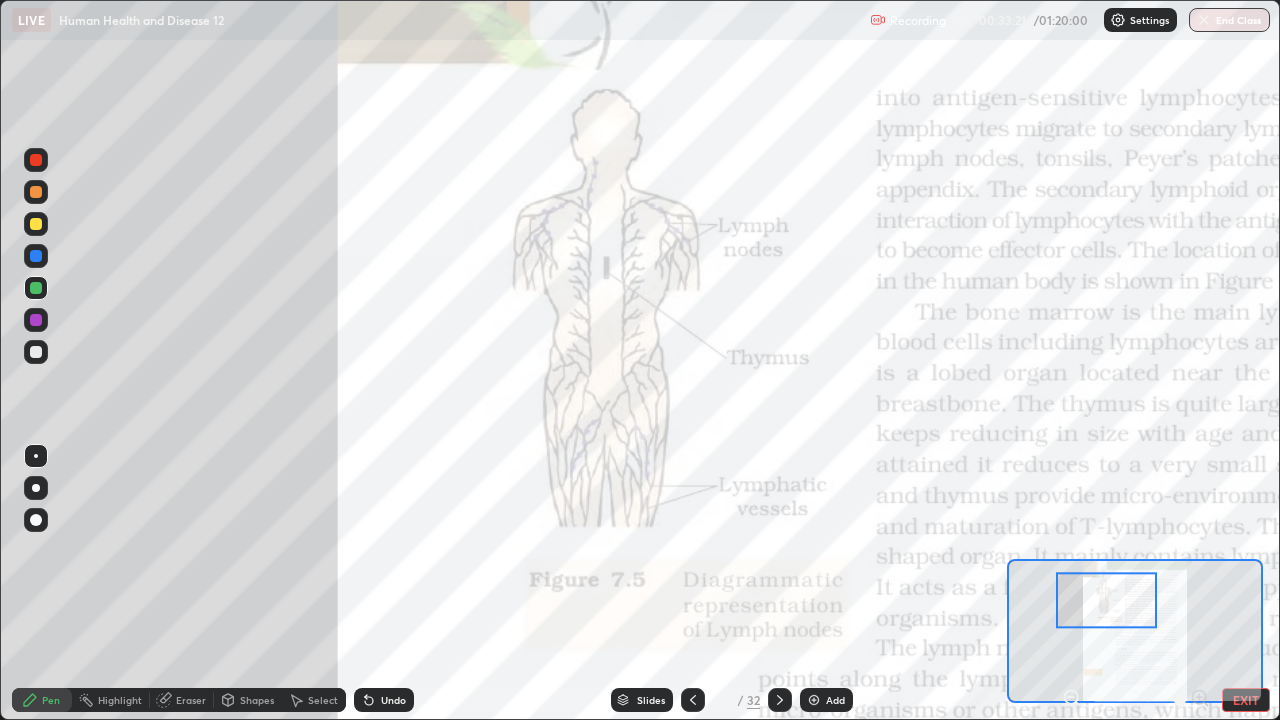 click on "Select" at bounding box center (323, 700) 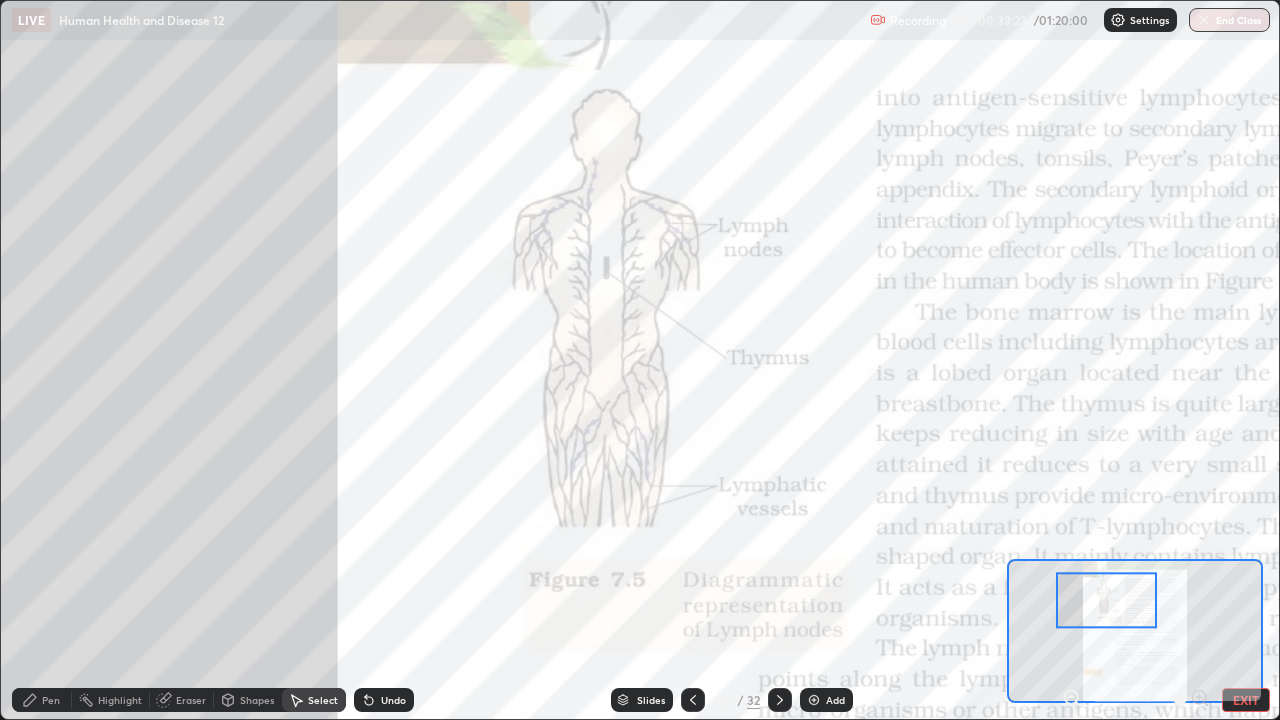 click on "Undo" at bounding box center [393, 700] 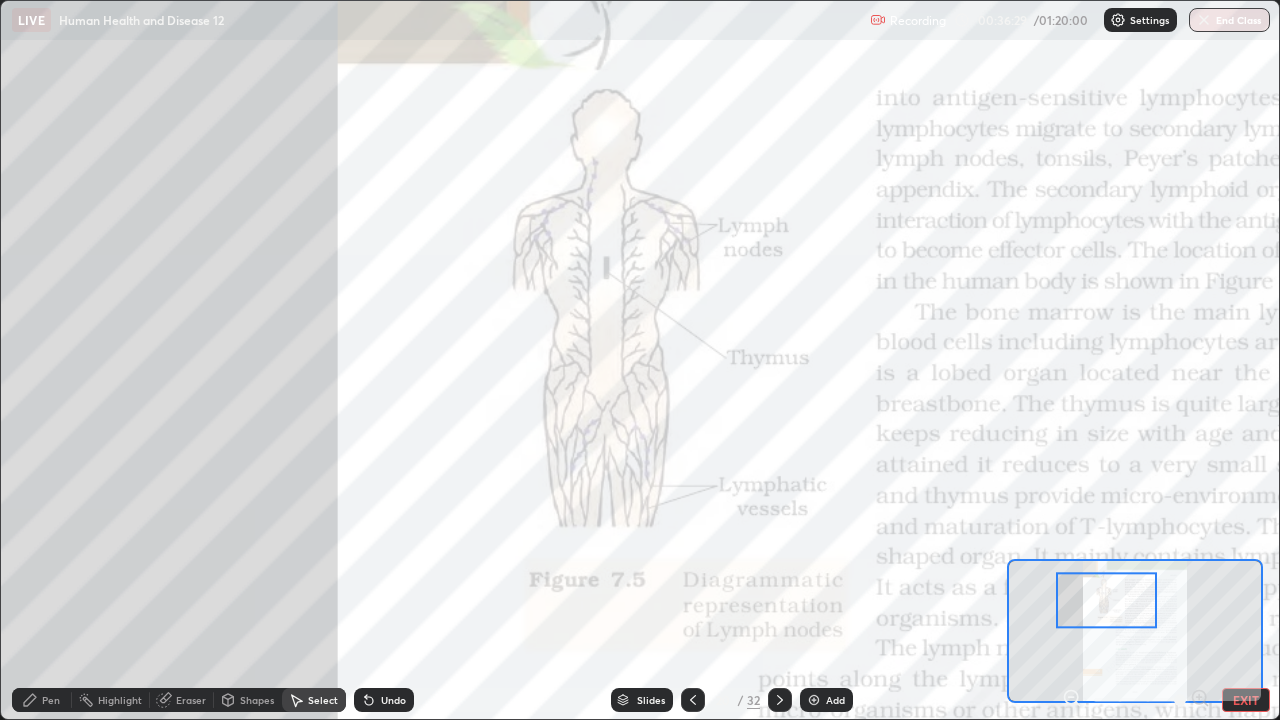 click 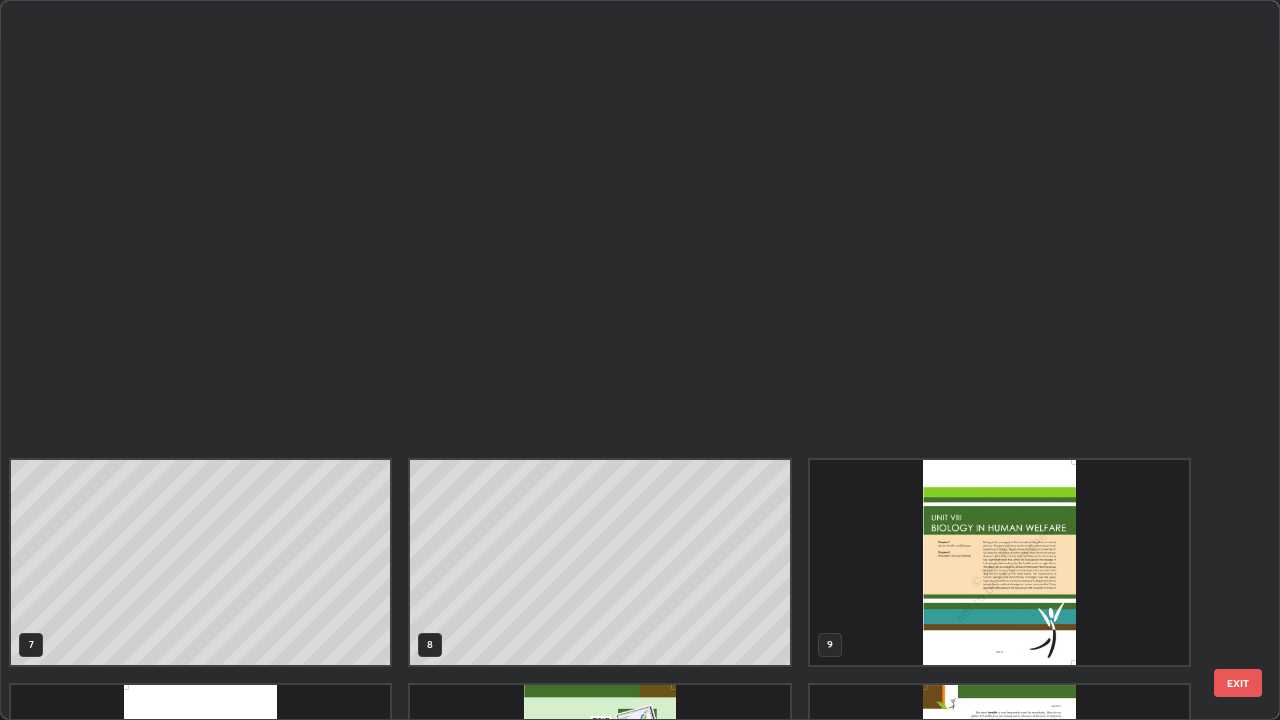 scroll, scrollTop: 854, scrollLeft: 0, axis: vertical 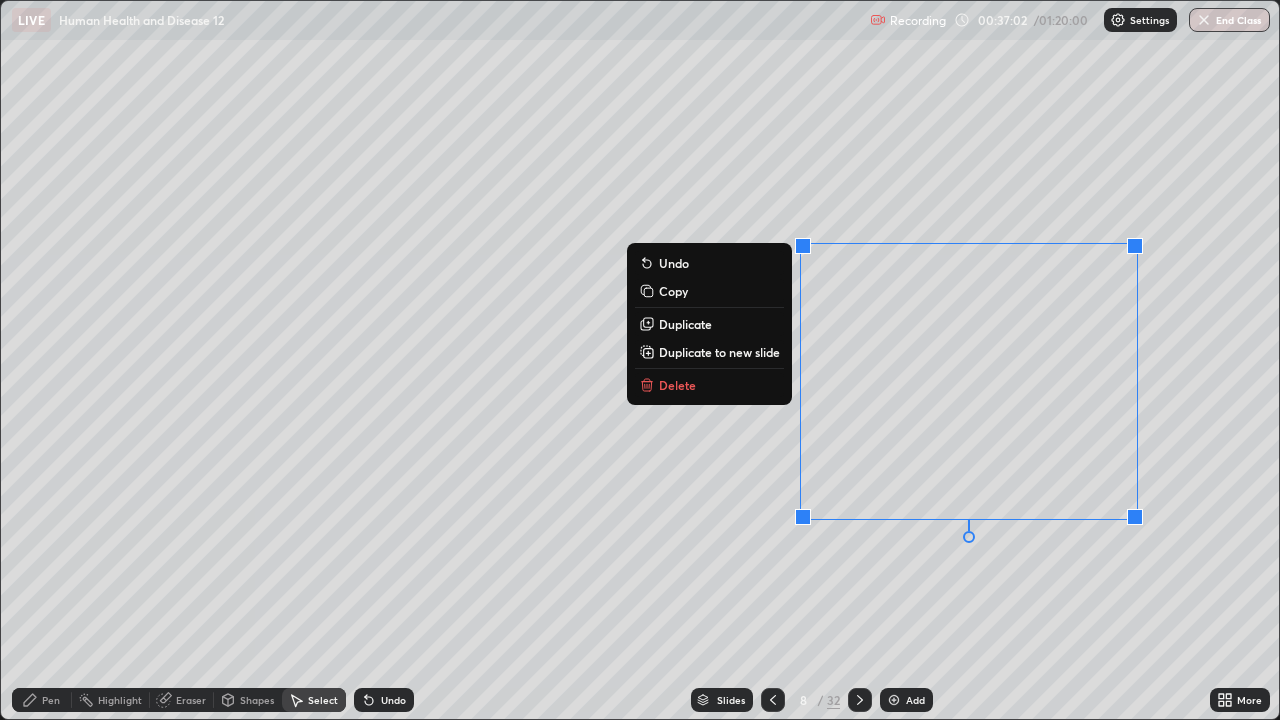 click on "Pen" at bounding box center [42, 700] 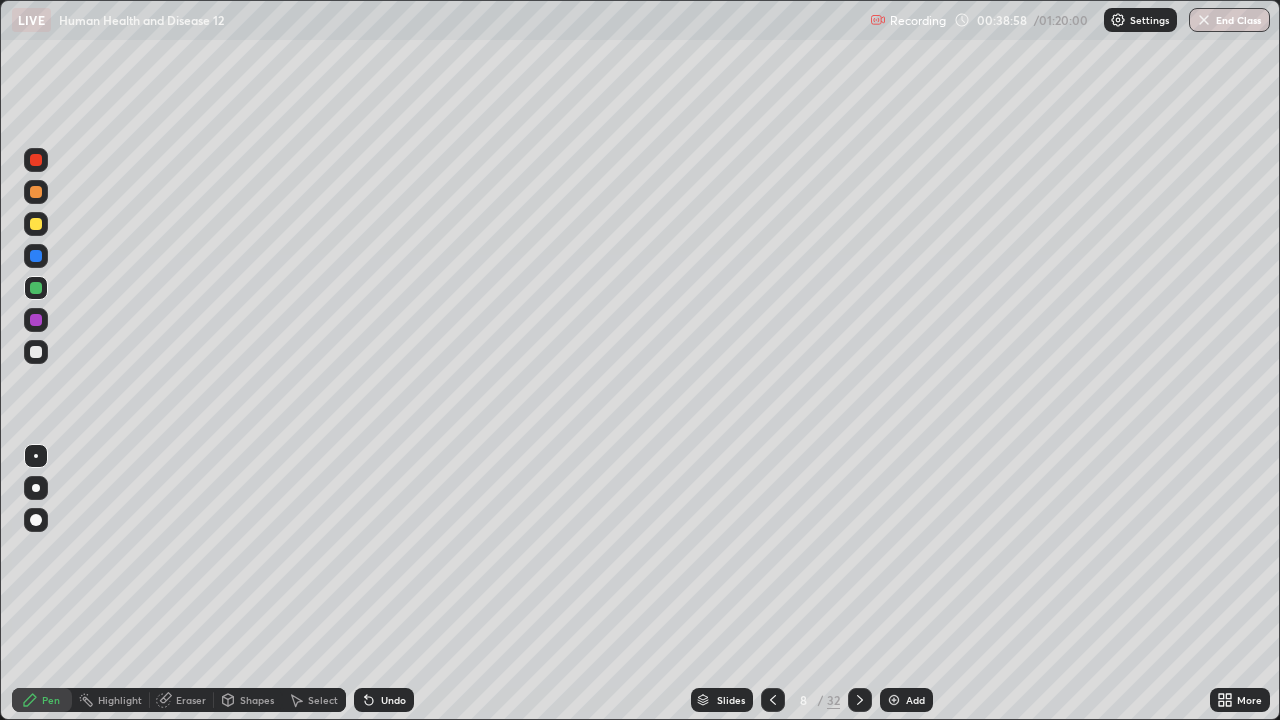 click on "Add" at bounding box center (906, 700) 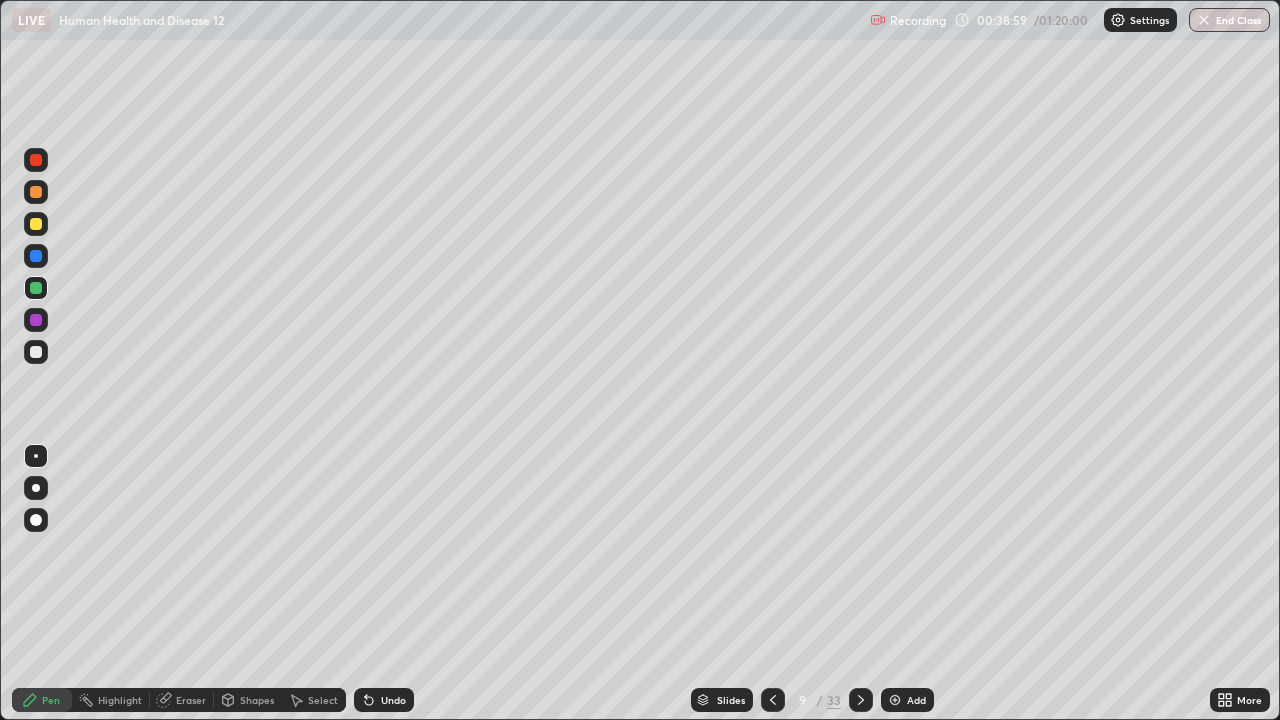 click at bounding box center [36, 224] 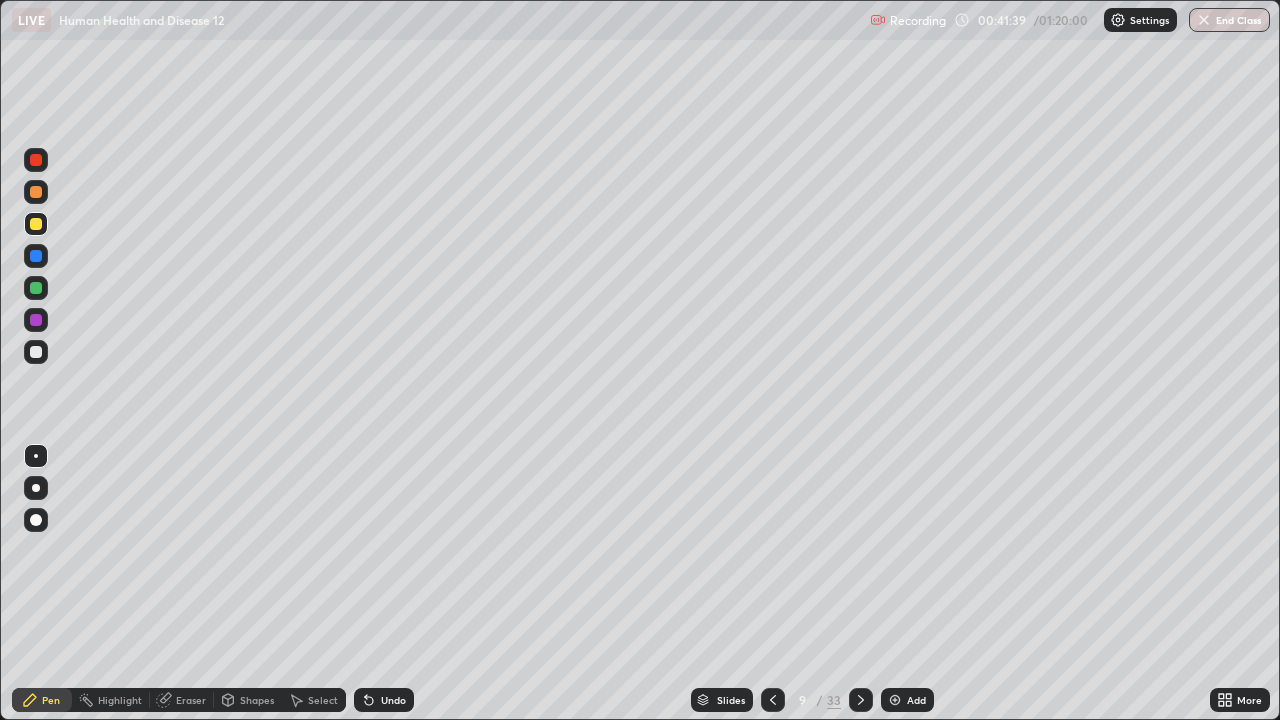 click on "Eraser" at bounding box center (182, 700) 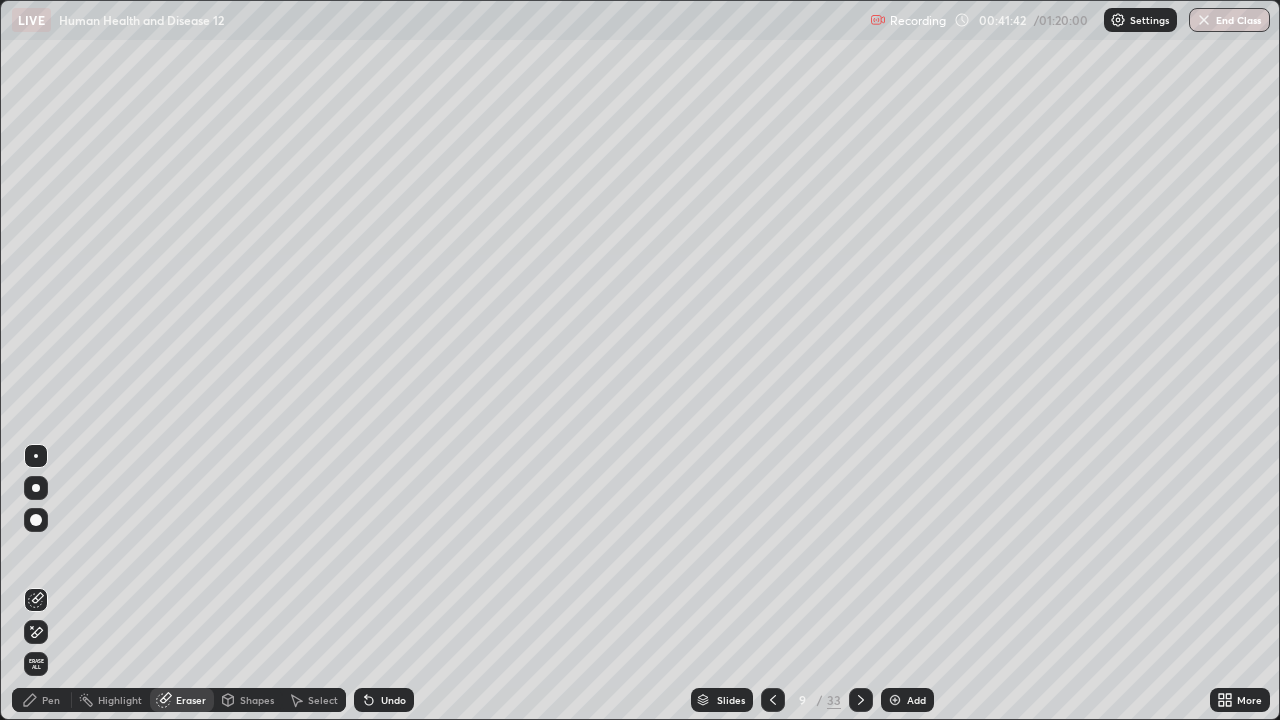click on "Pen" at bounding box center [51, 700] 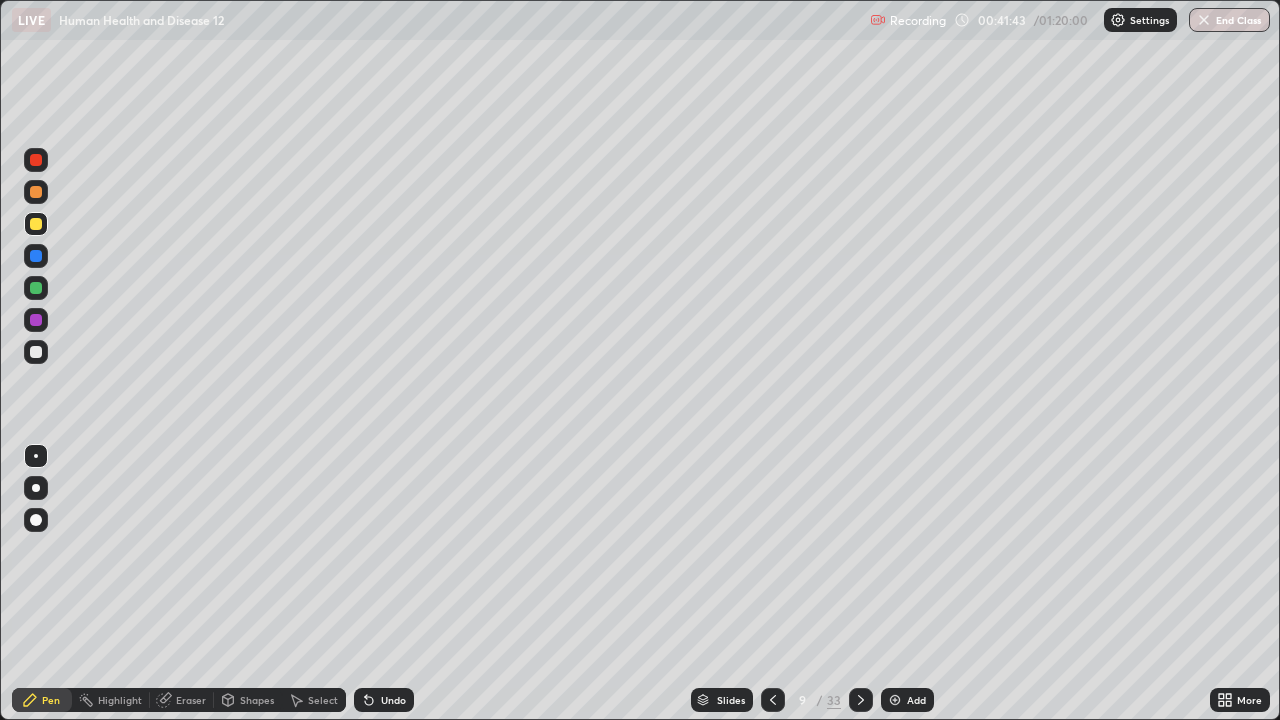 click at bounding box center (36, 224) 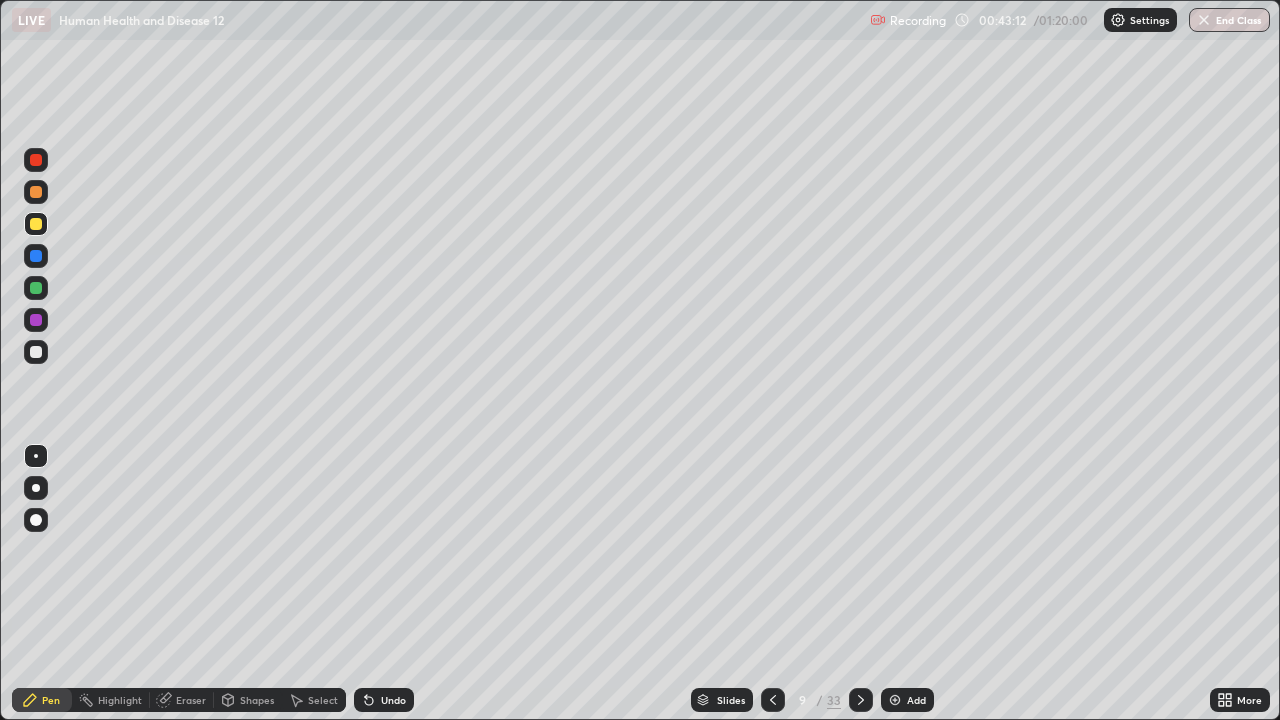 click at bounding box center (895, 700) 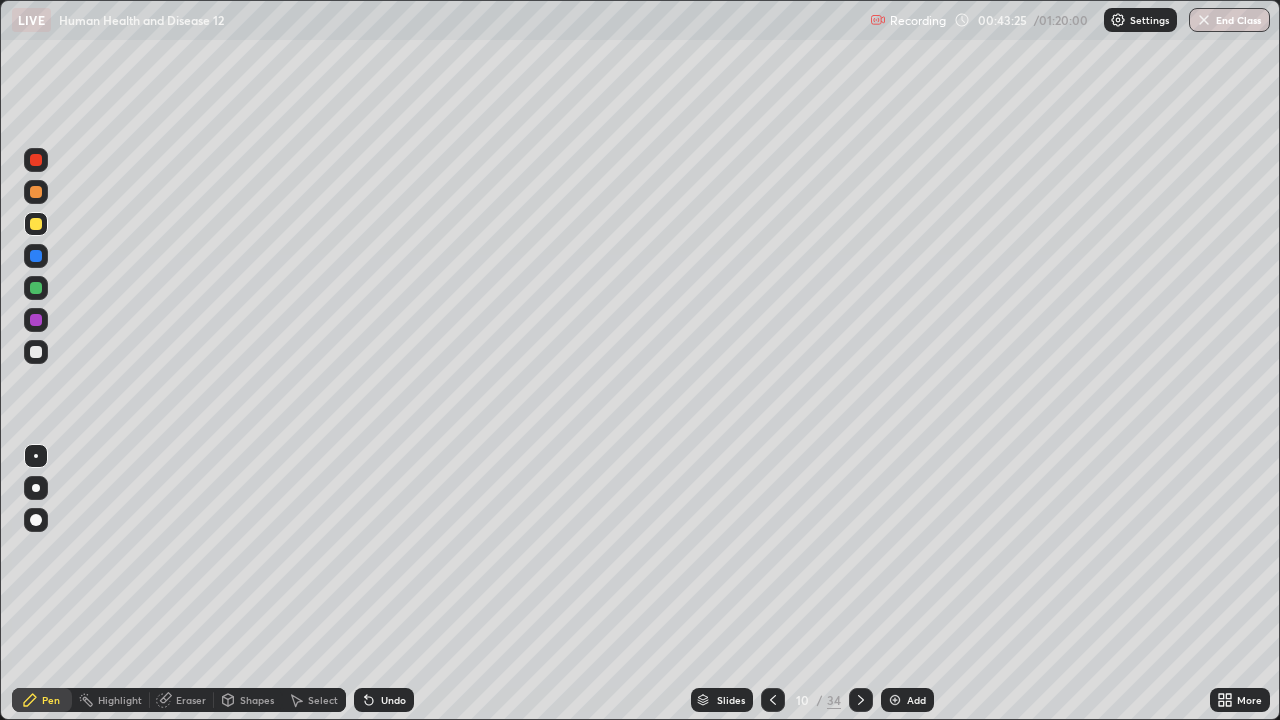 click at bounding box center [36, 288] 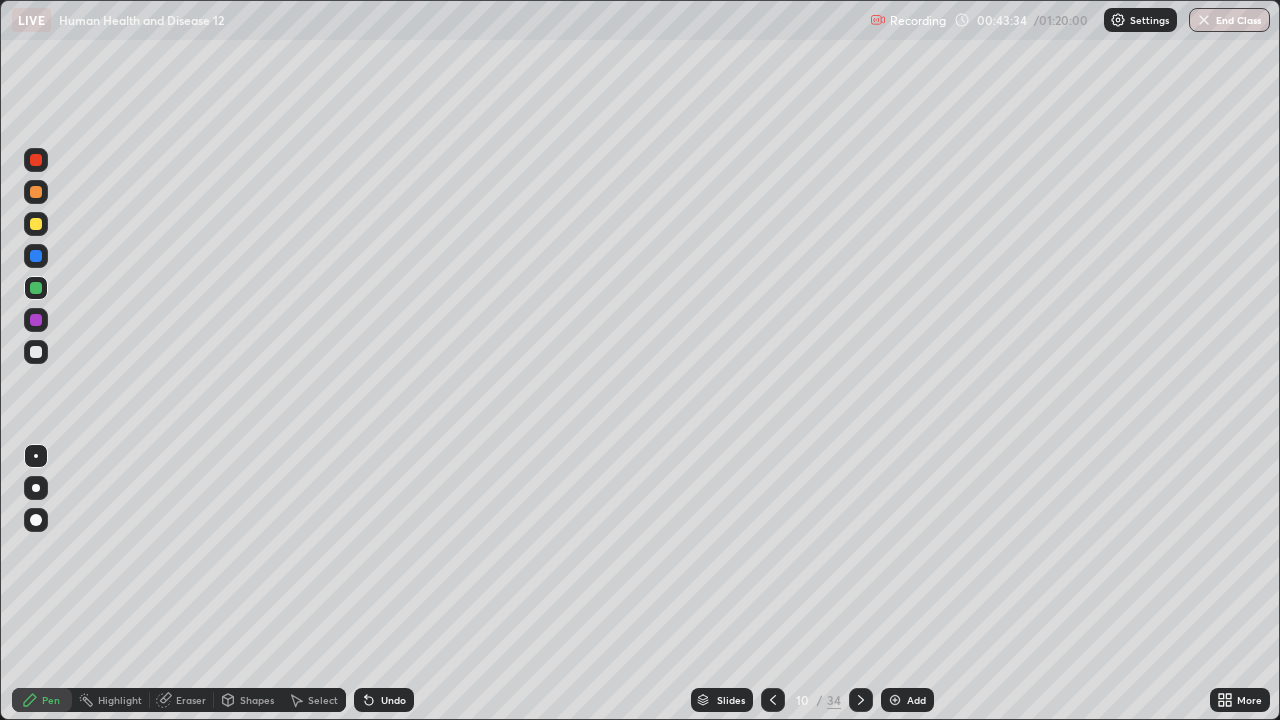 click on "Eraser" at bounding box center (191, 700) 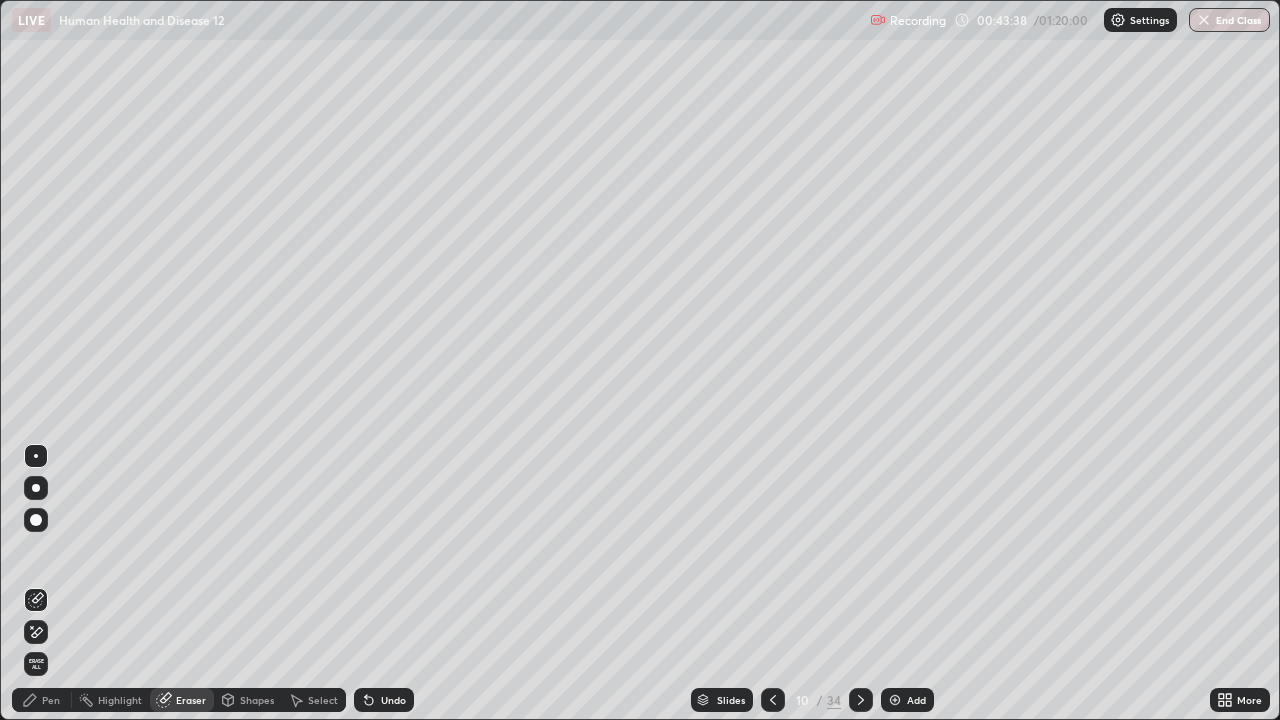 click on "Pen" at bounding box center [51, 700] 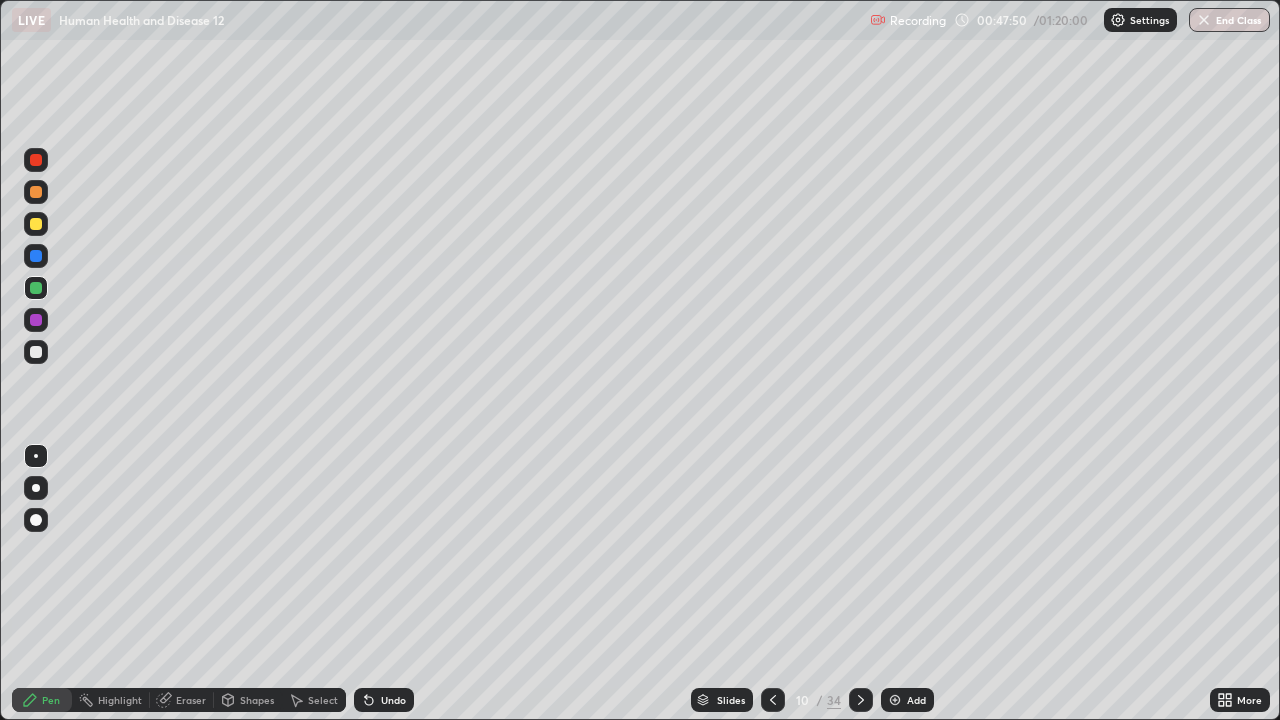 click on "Eraser" at bounding box center (191, 700) 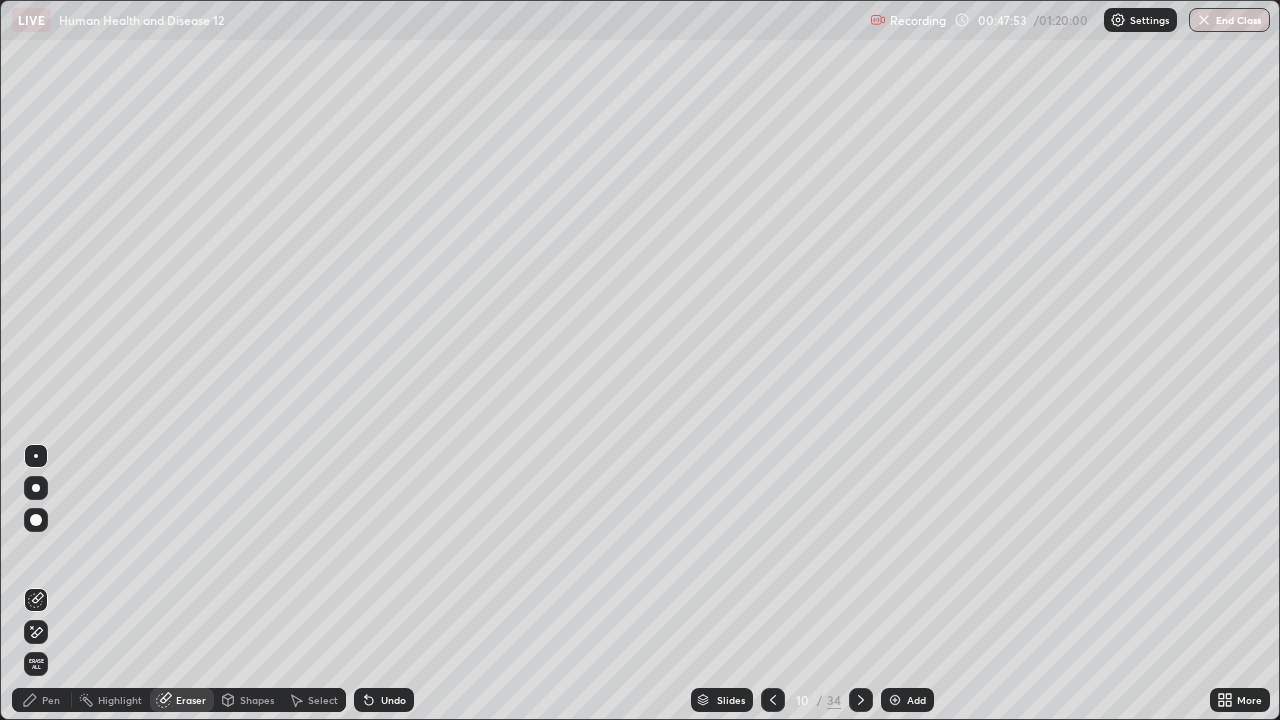 click on "Pen" at bounding box center (51, 700) 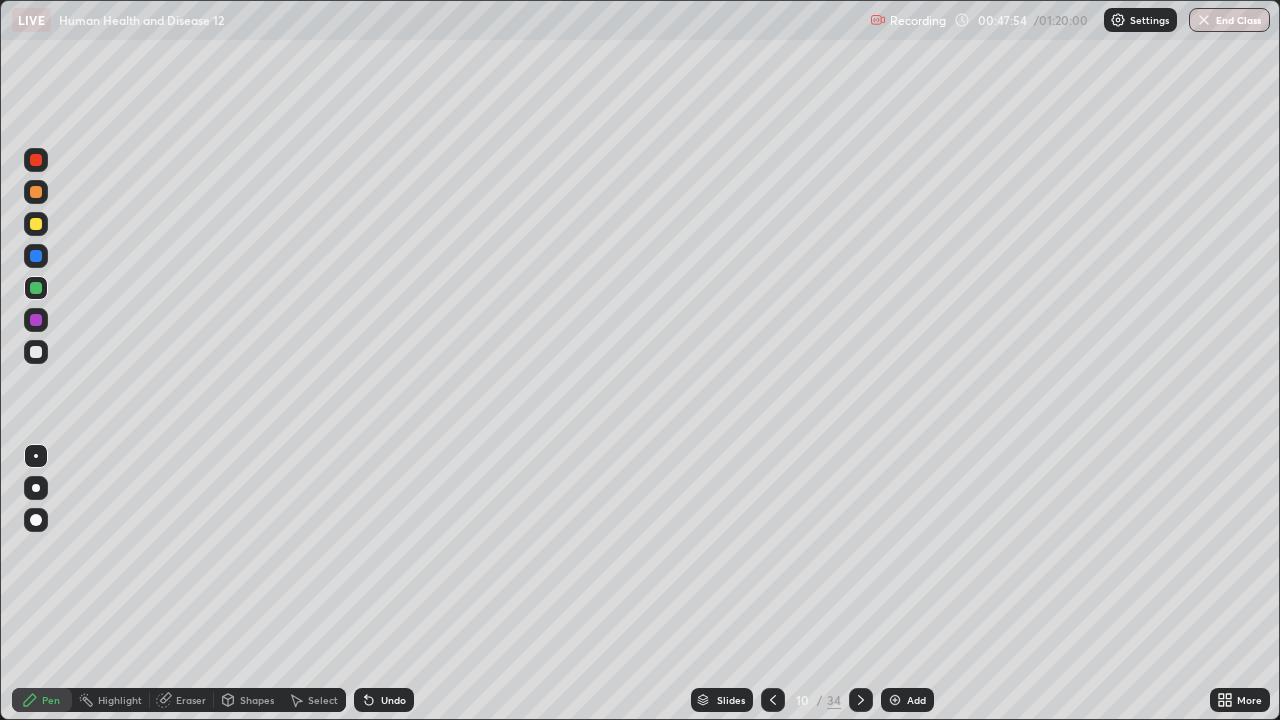 click at bounding box center (36, 352) 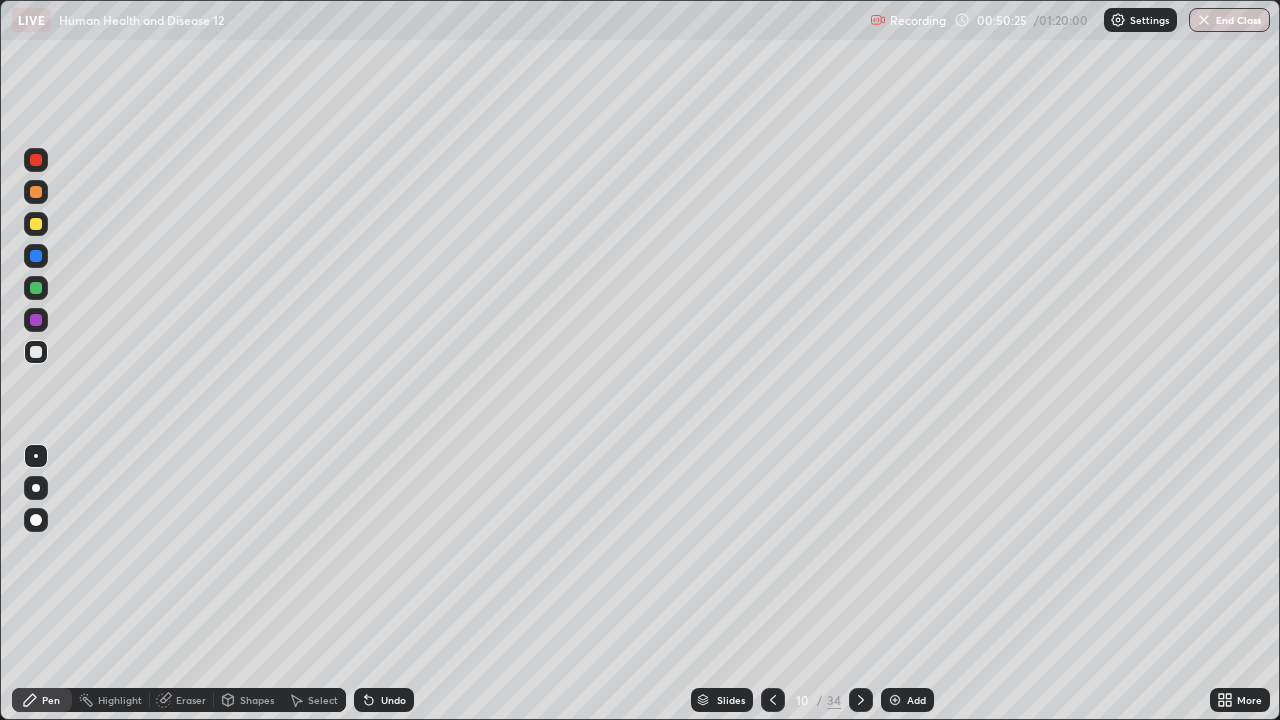 click 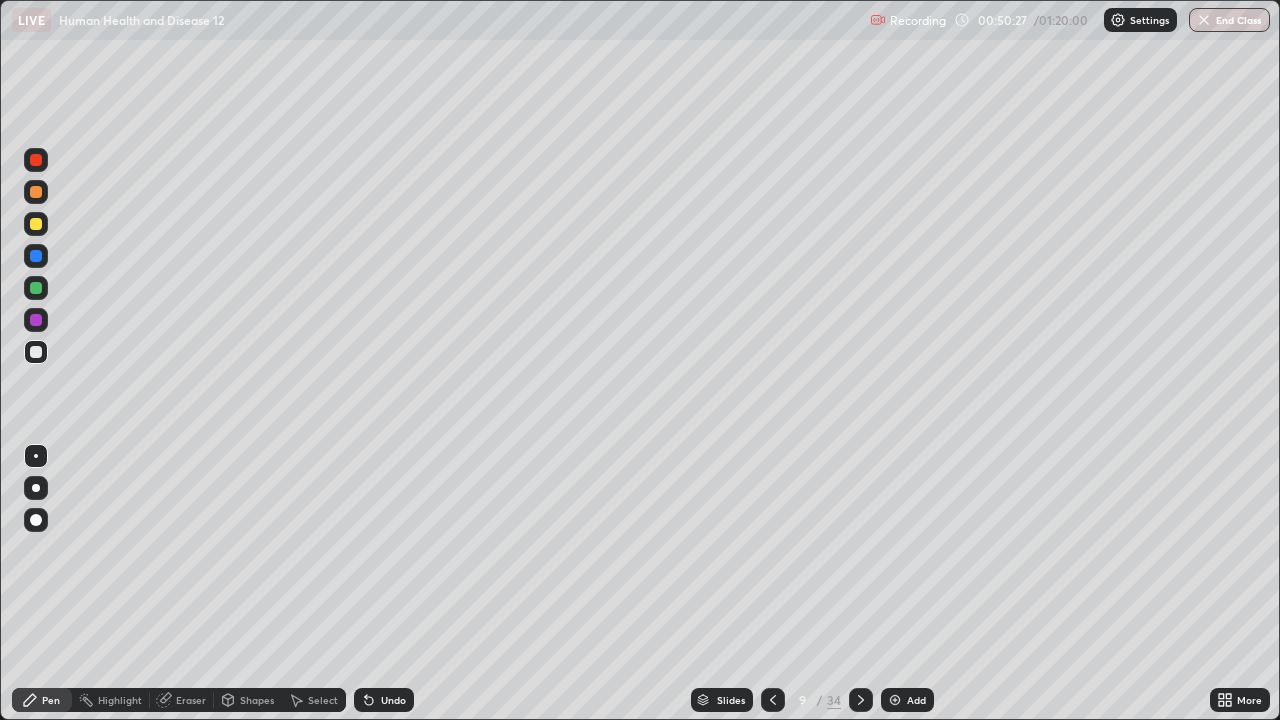 click 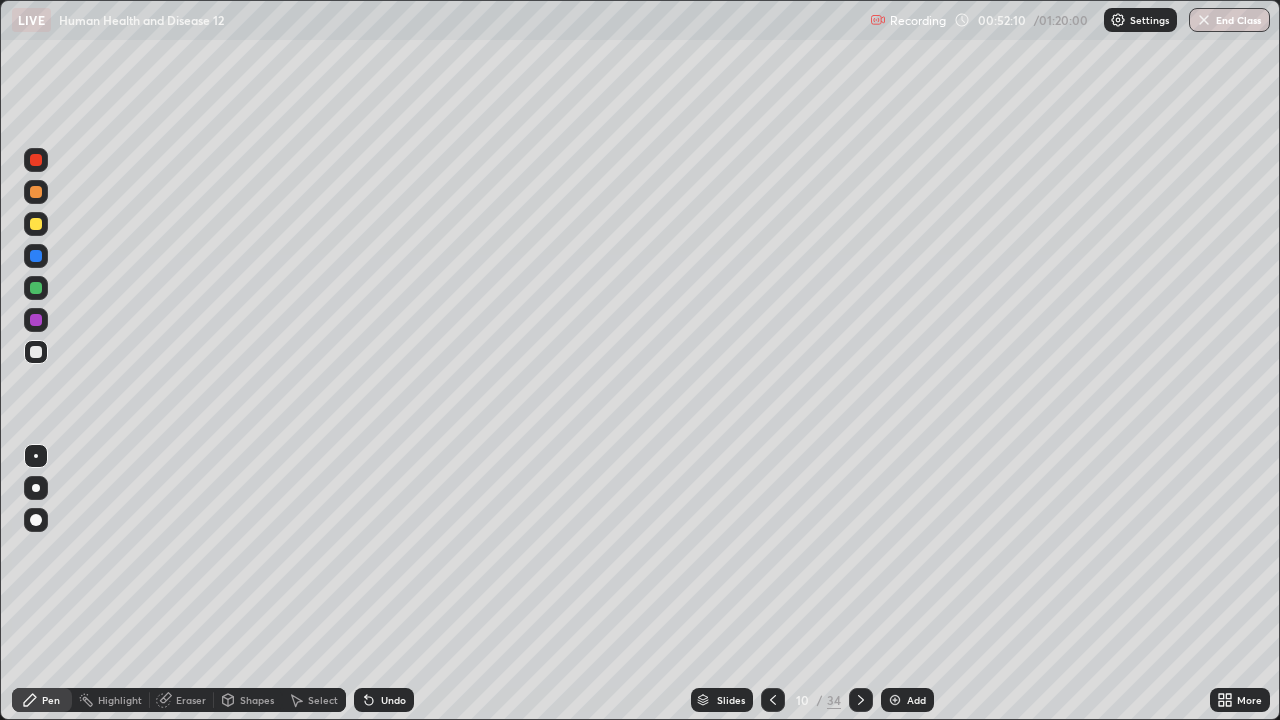 click on "Eraser" at bounding box center (191, 700) 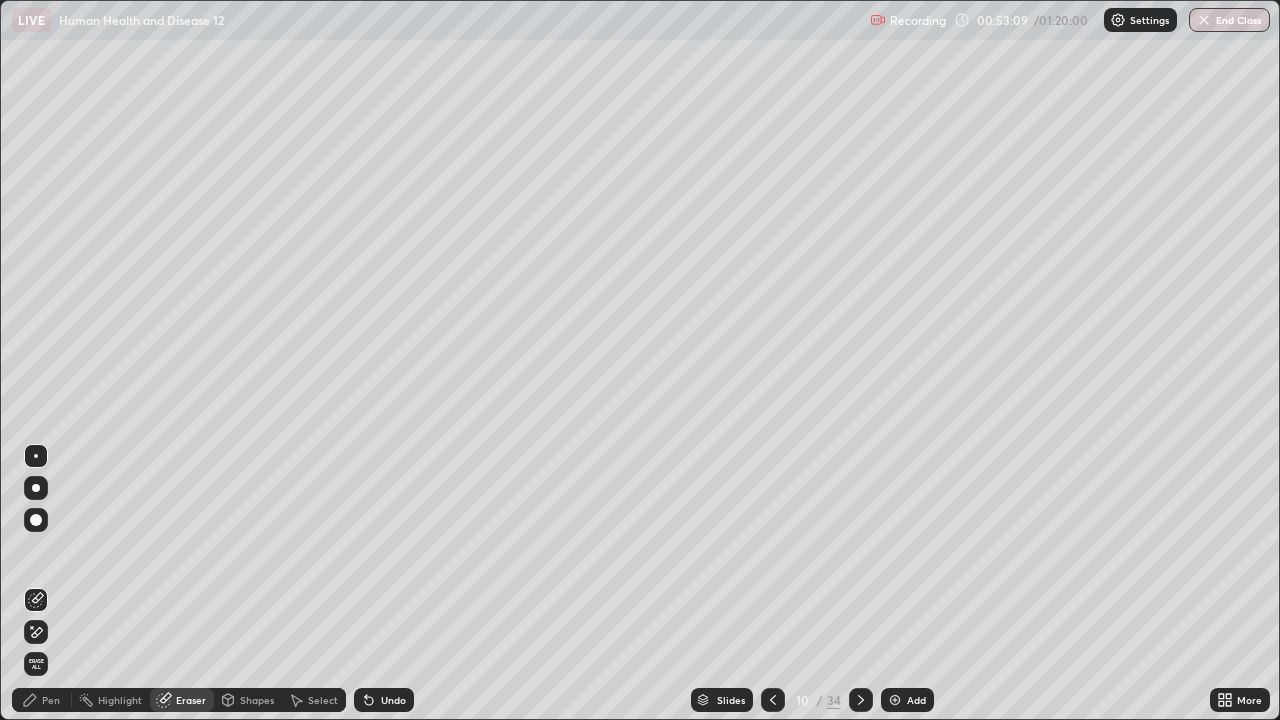 click on "Pen" at bounding box center [42, 700] 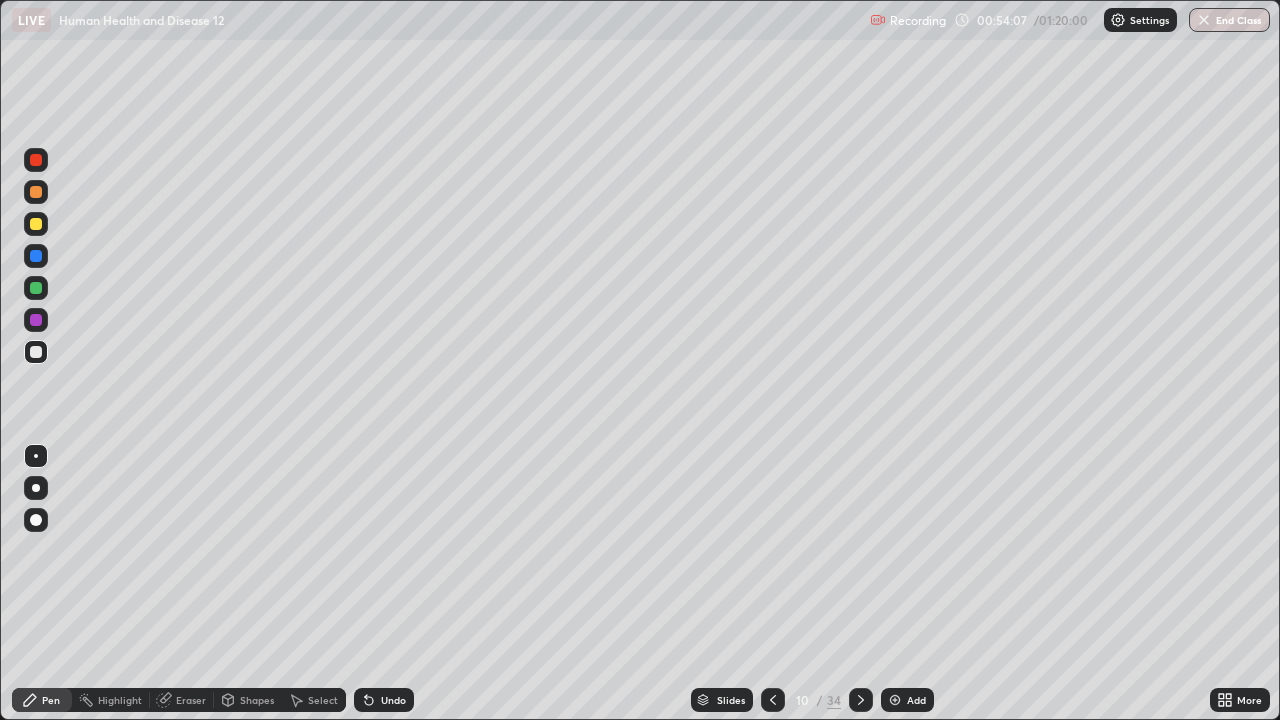 click on "Undo" at bounding box center (393, 700) 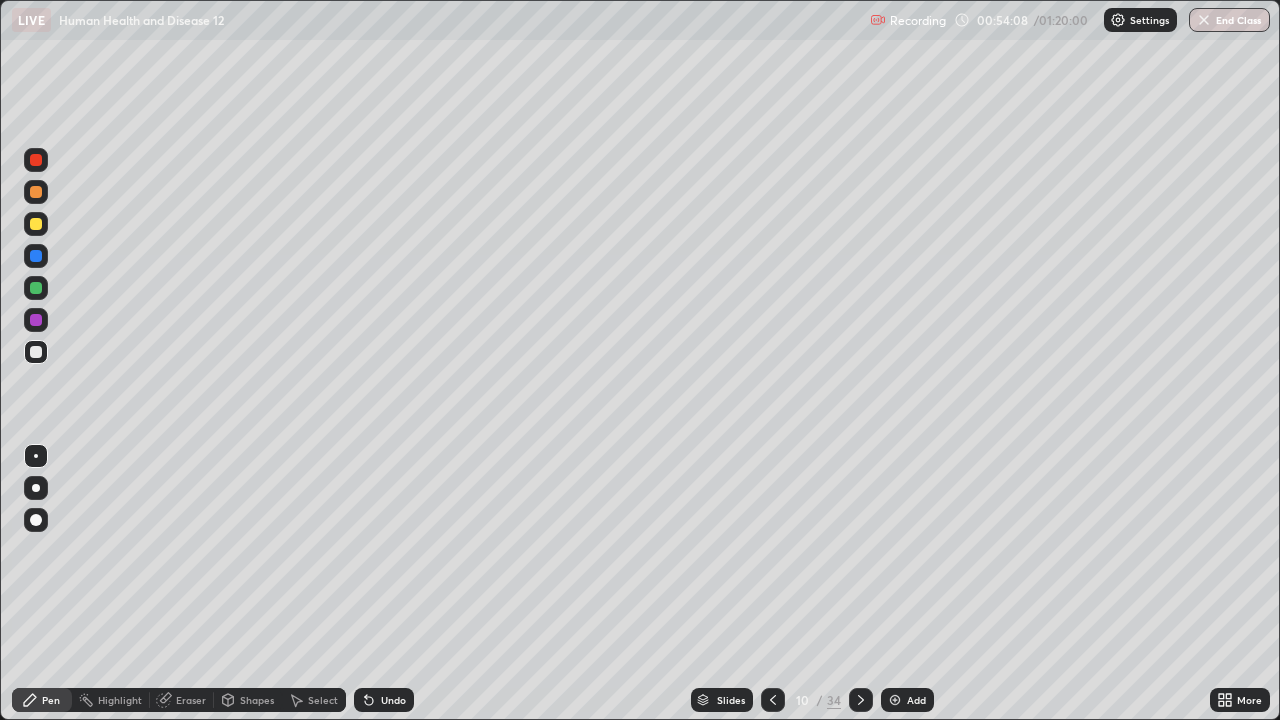 click on "Undo" at bounding box center (384, 700) 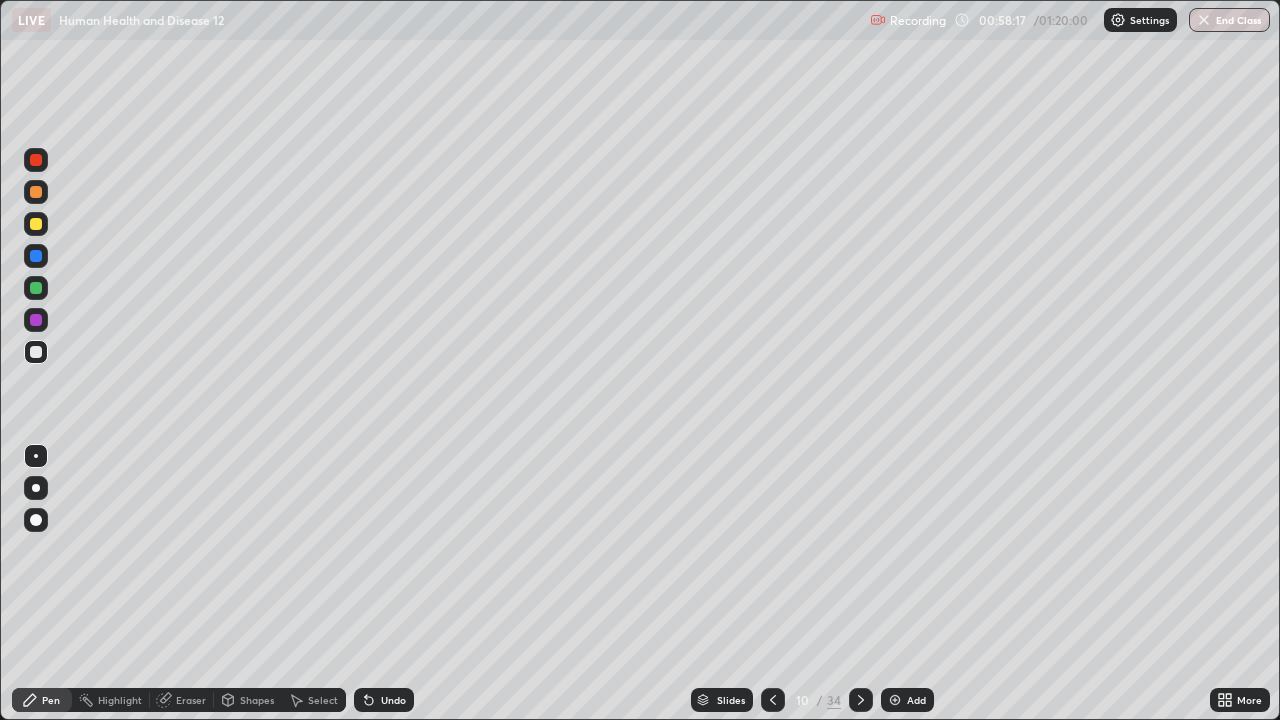 click on "Eraser" at bounding box center (191, 700) 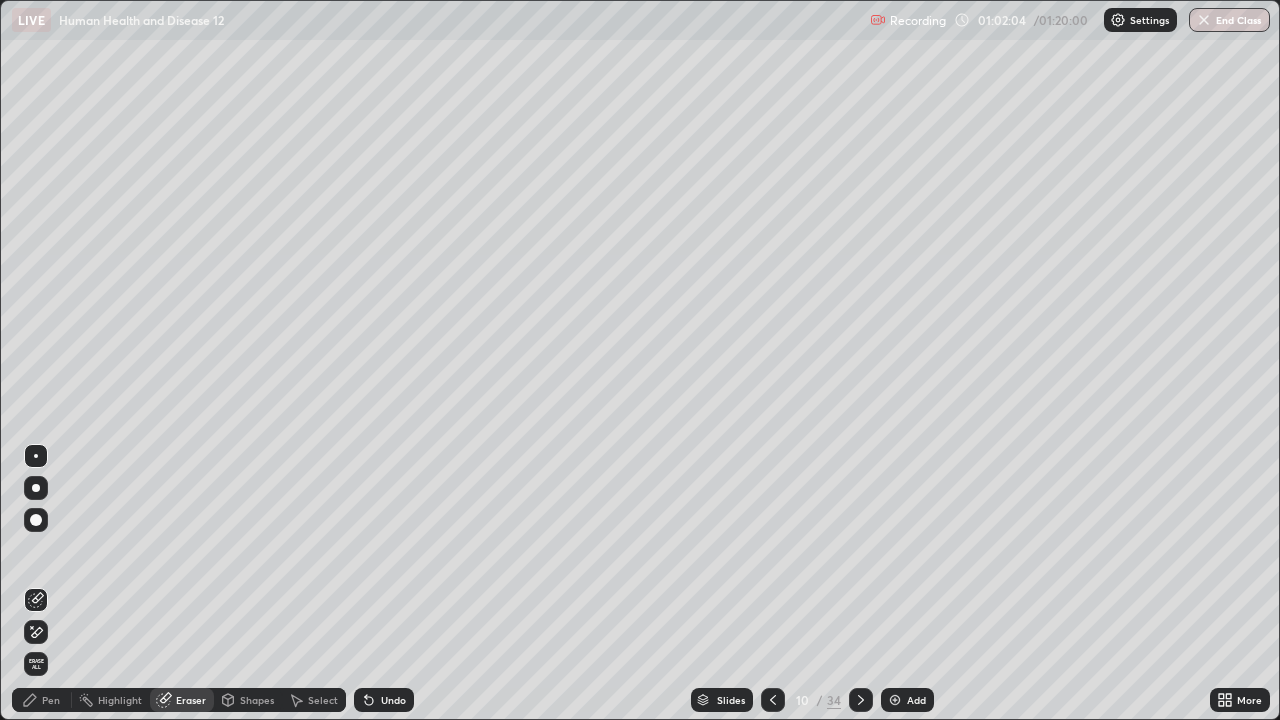 click on "Add" at bounding box center (907, 700) 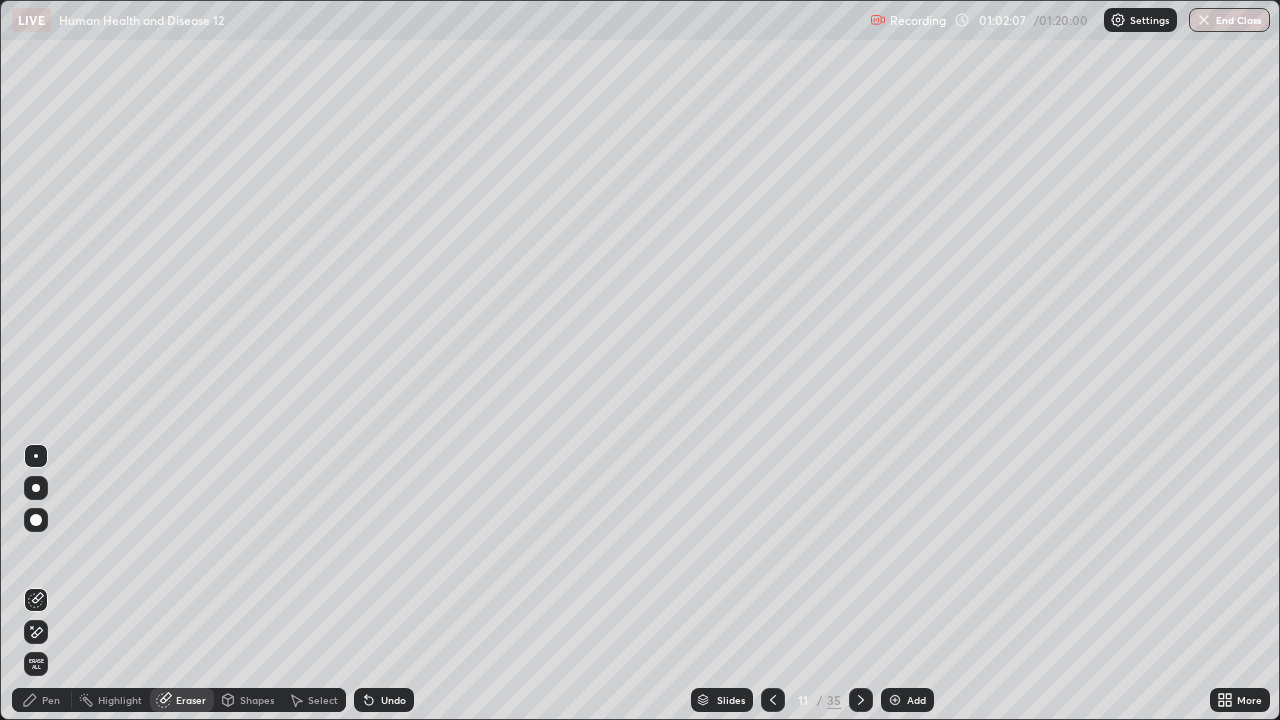 click on "Pen" at bounding box center (42, 700) 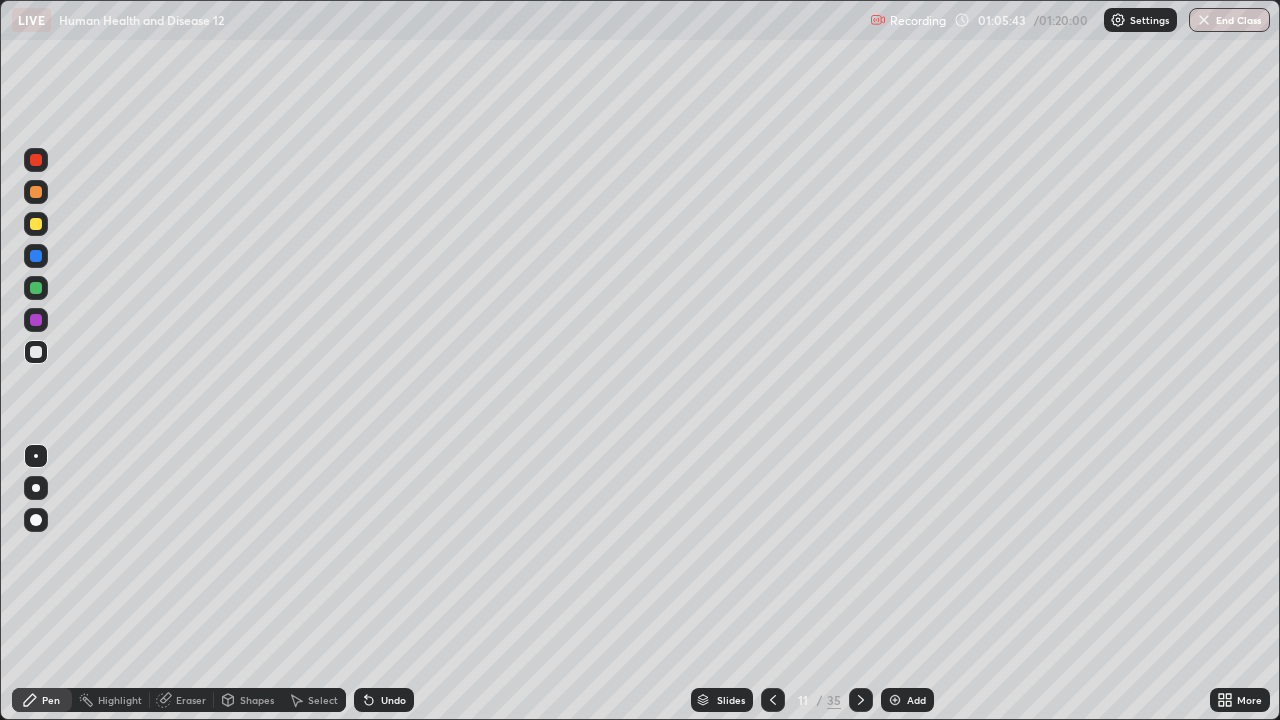 click at bounding box center [895, 700] 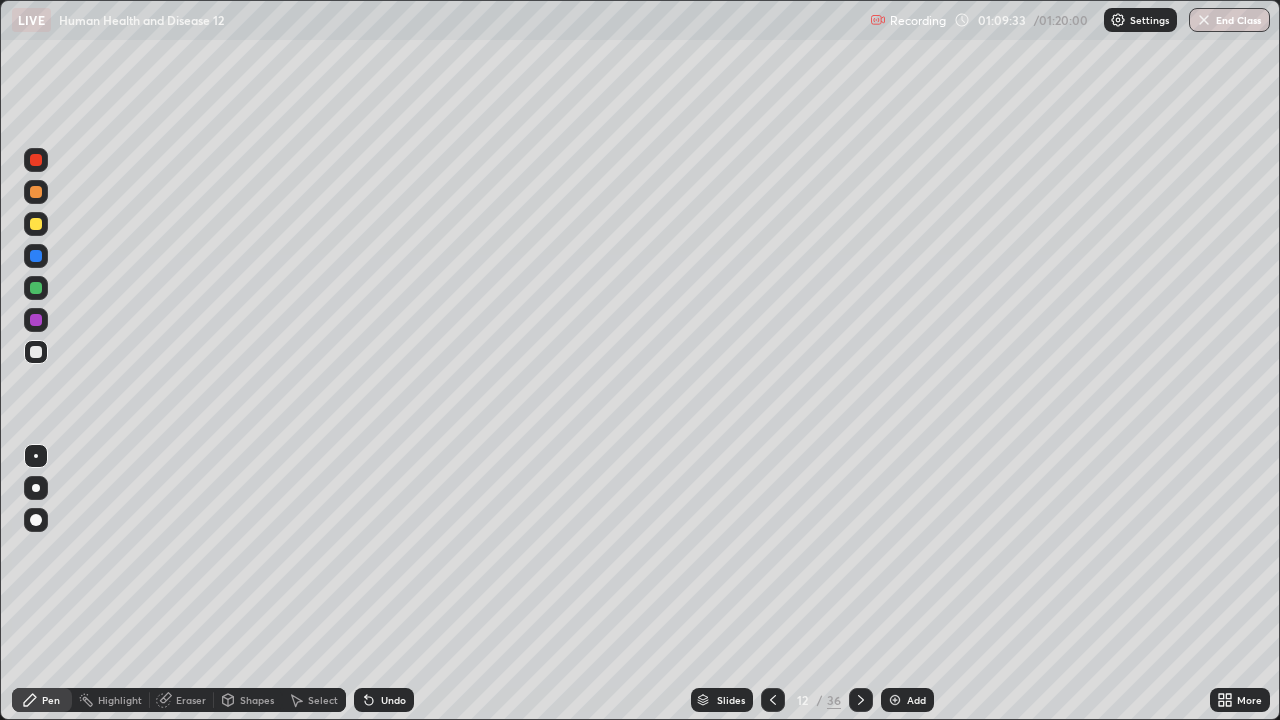 click on "End Class" at bounding box center [1229, 20] 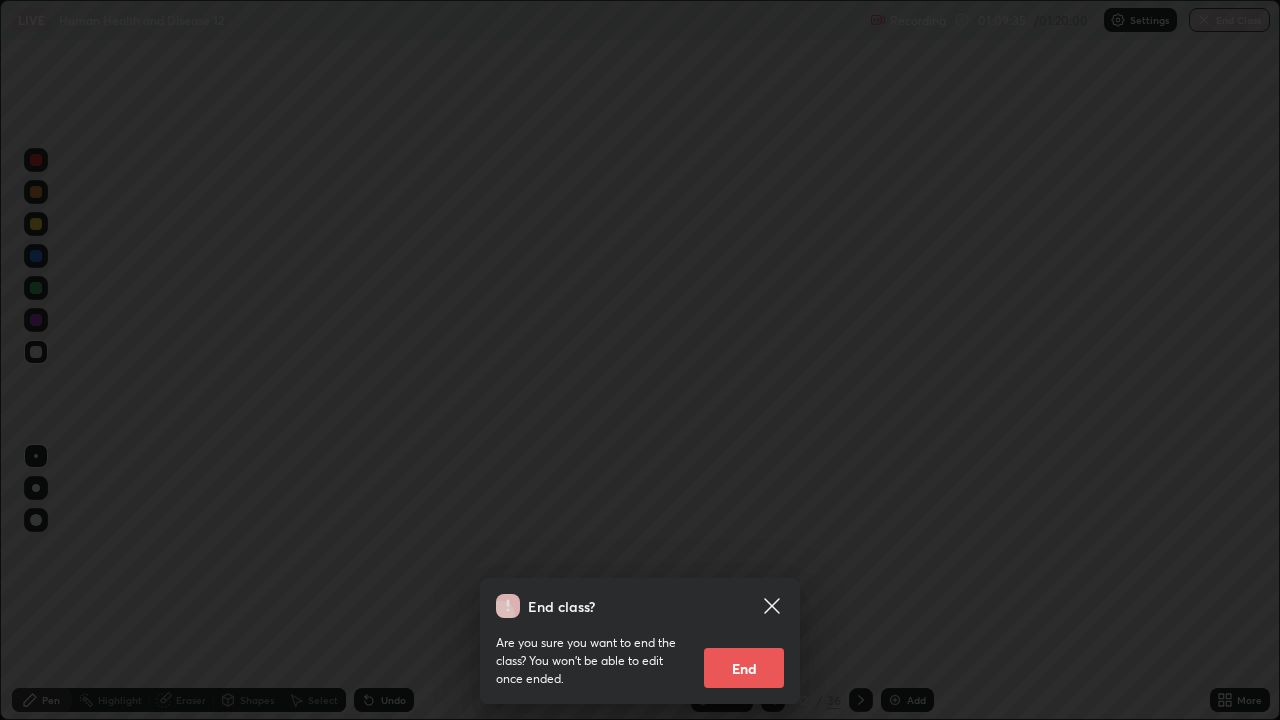 click on "End" at bounding box center [744, 668] 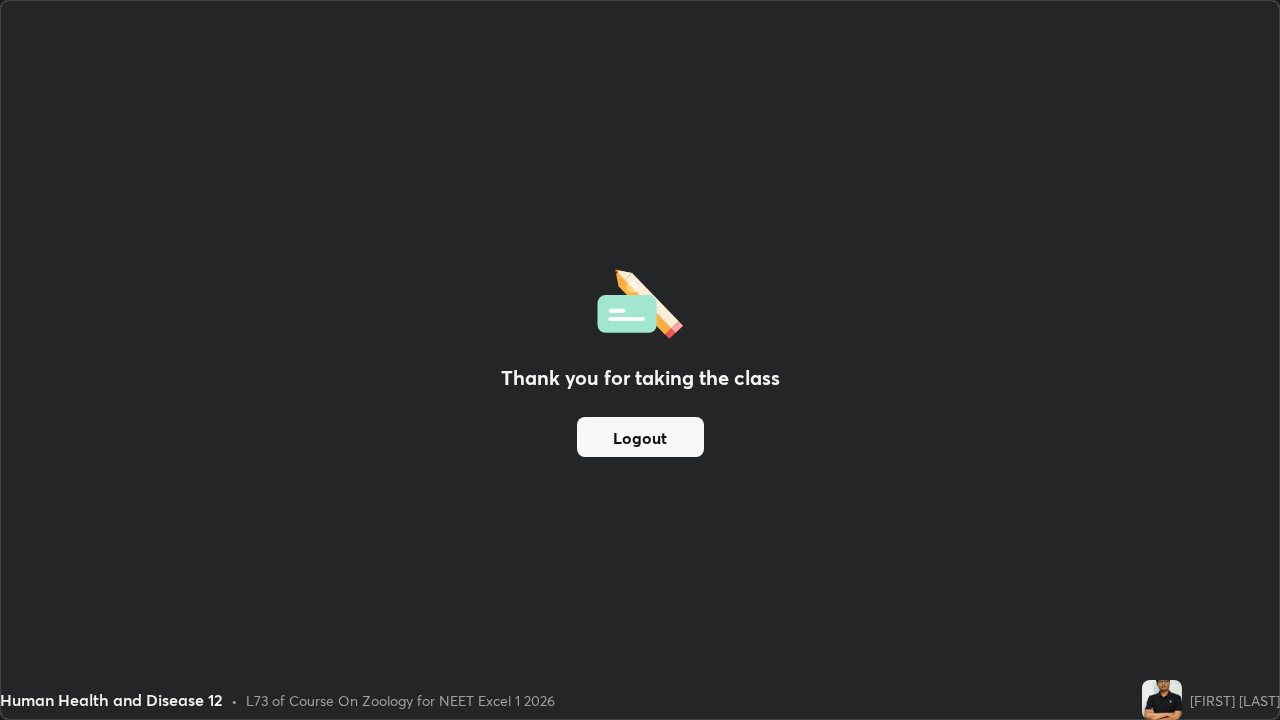 click on "Logout" at bounding box center [640, 437] 